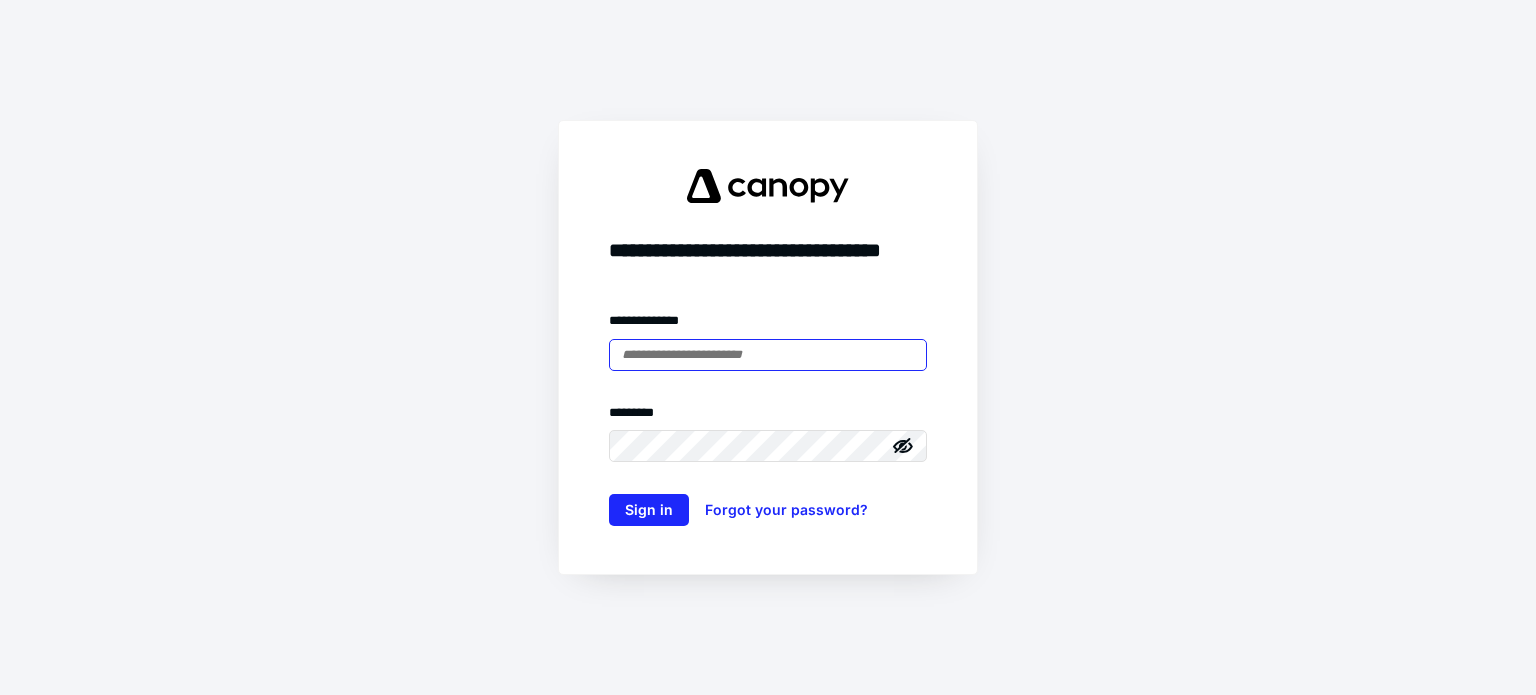 scroll, scrollTop: 0, scrollLeft: 0, axis: both 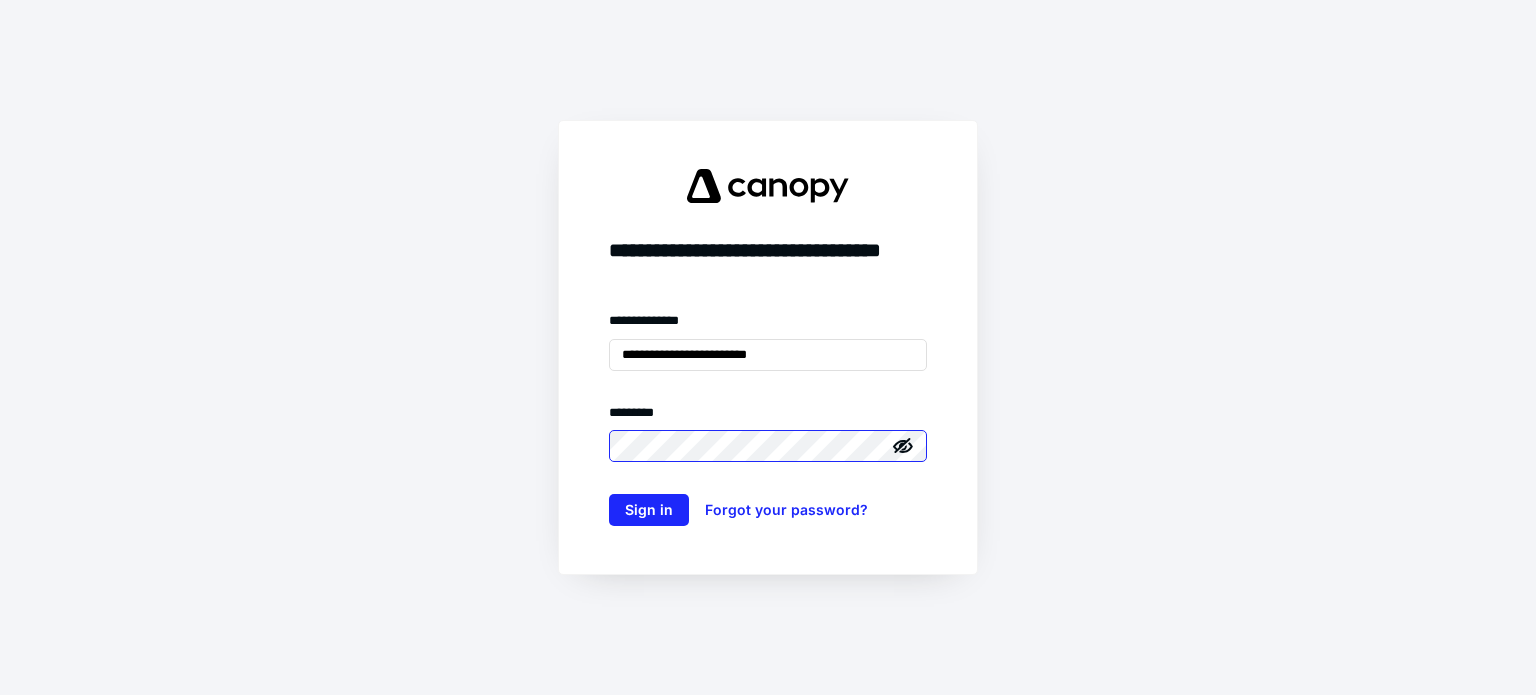 click on "Sign in" at bounding box center (649, 510) 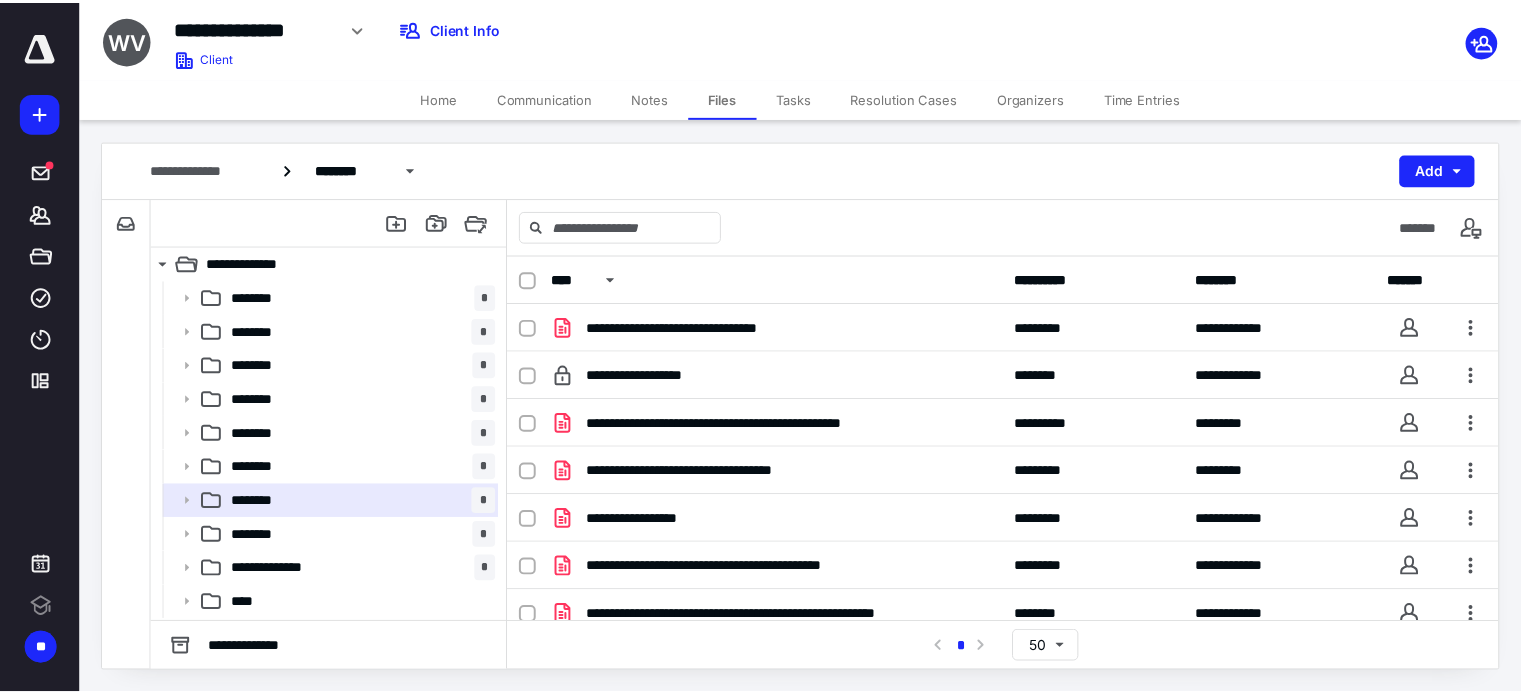 scroll, scrollTop: 0, scrollLeft: 0, axis: both 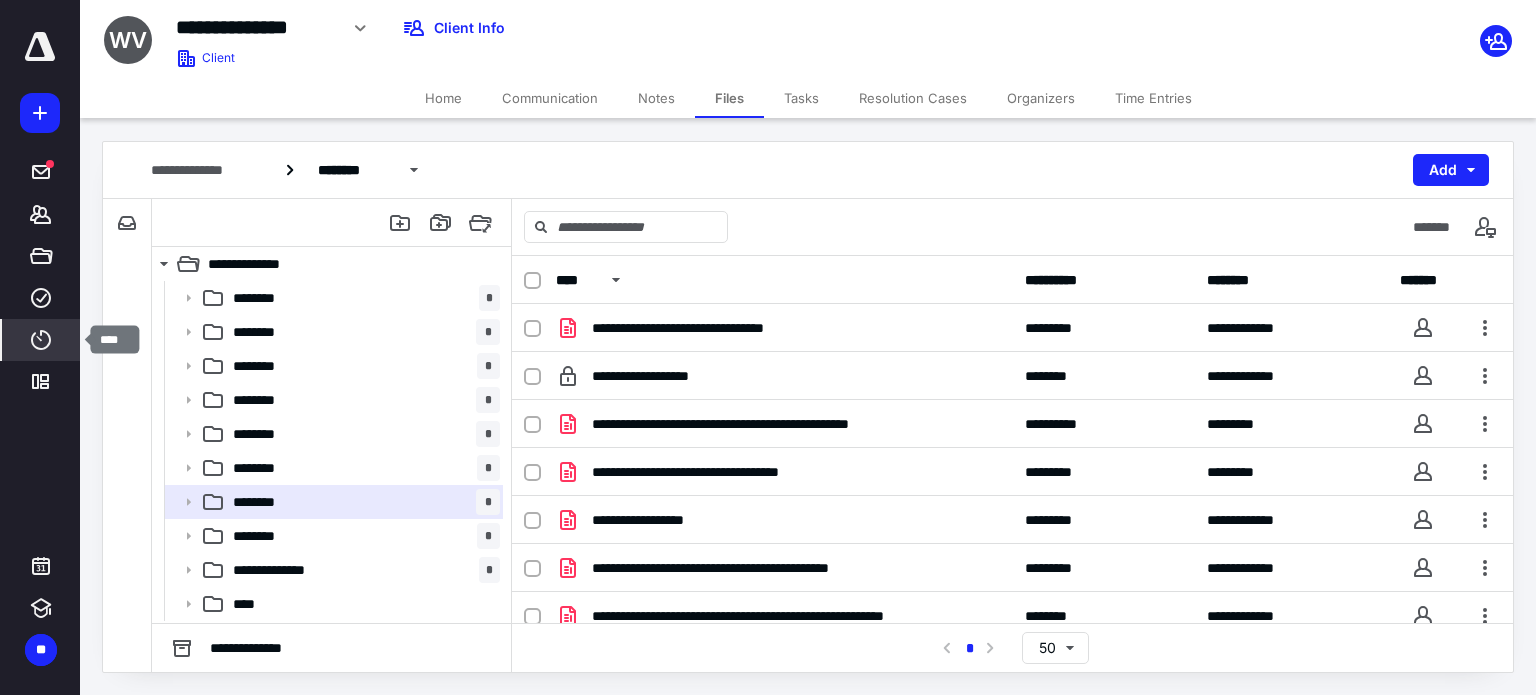 click 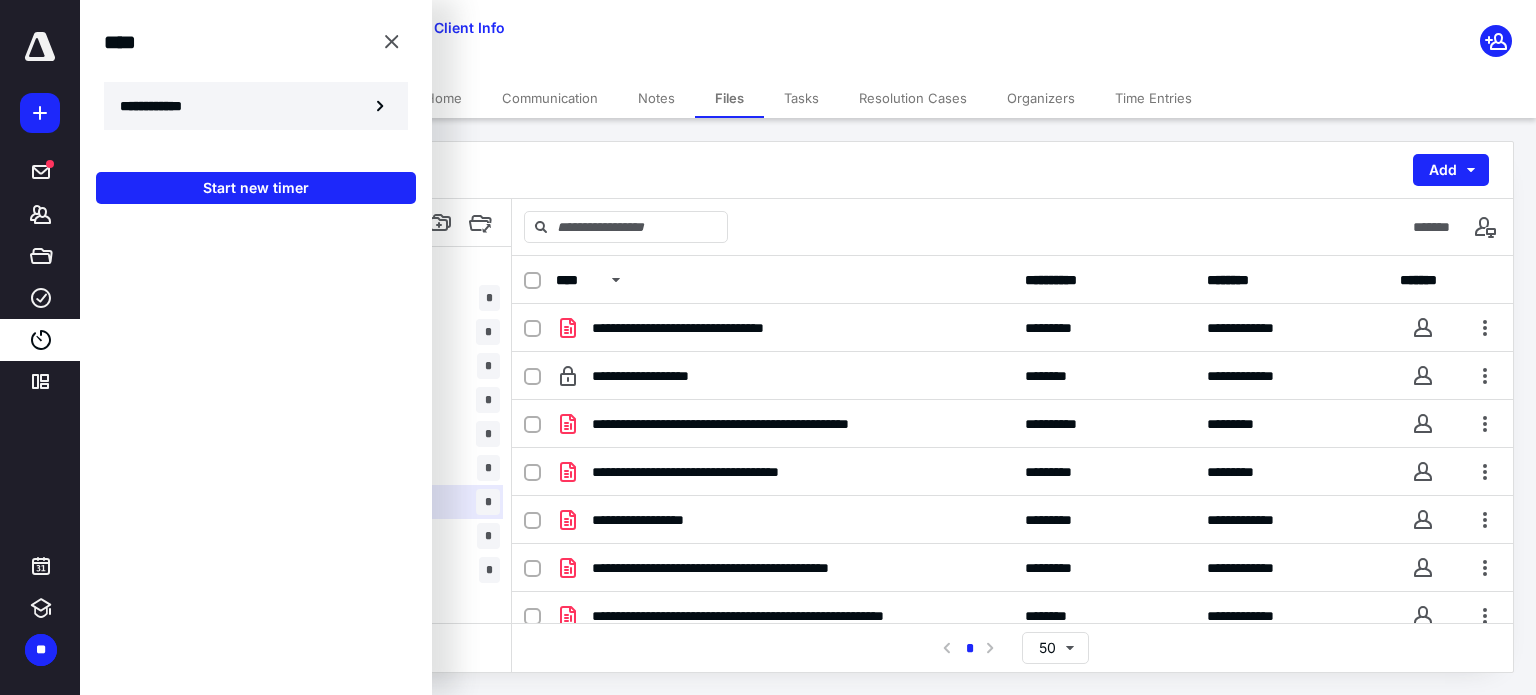 click on "**********" at bounding box center (162, 106) 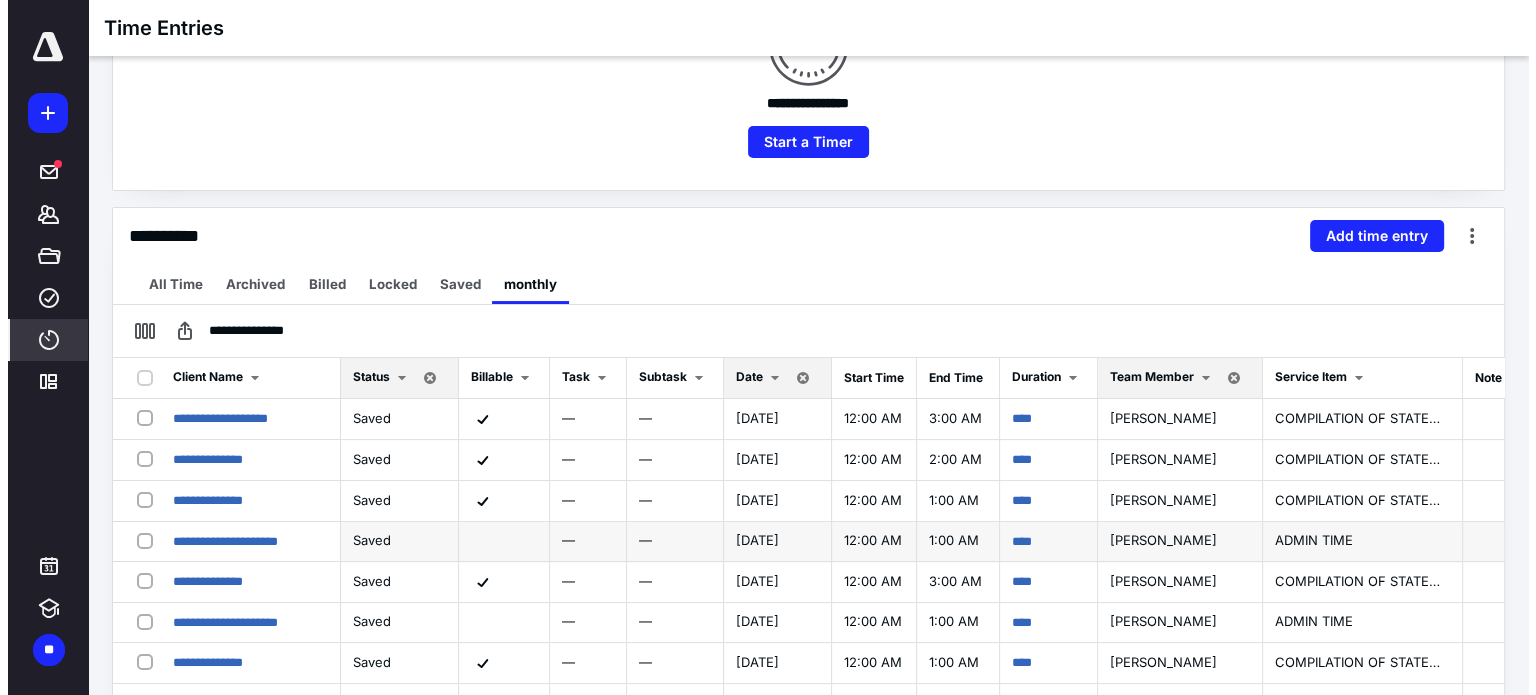 scroll, scrollTop: 300, scrollLeft: 0, axis: vertical 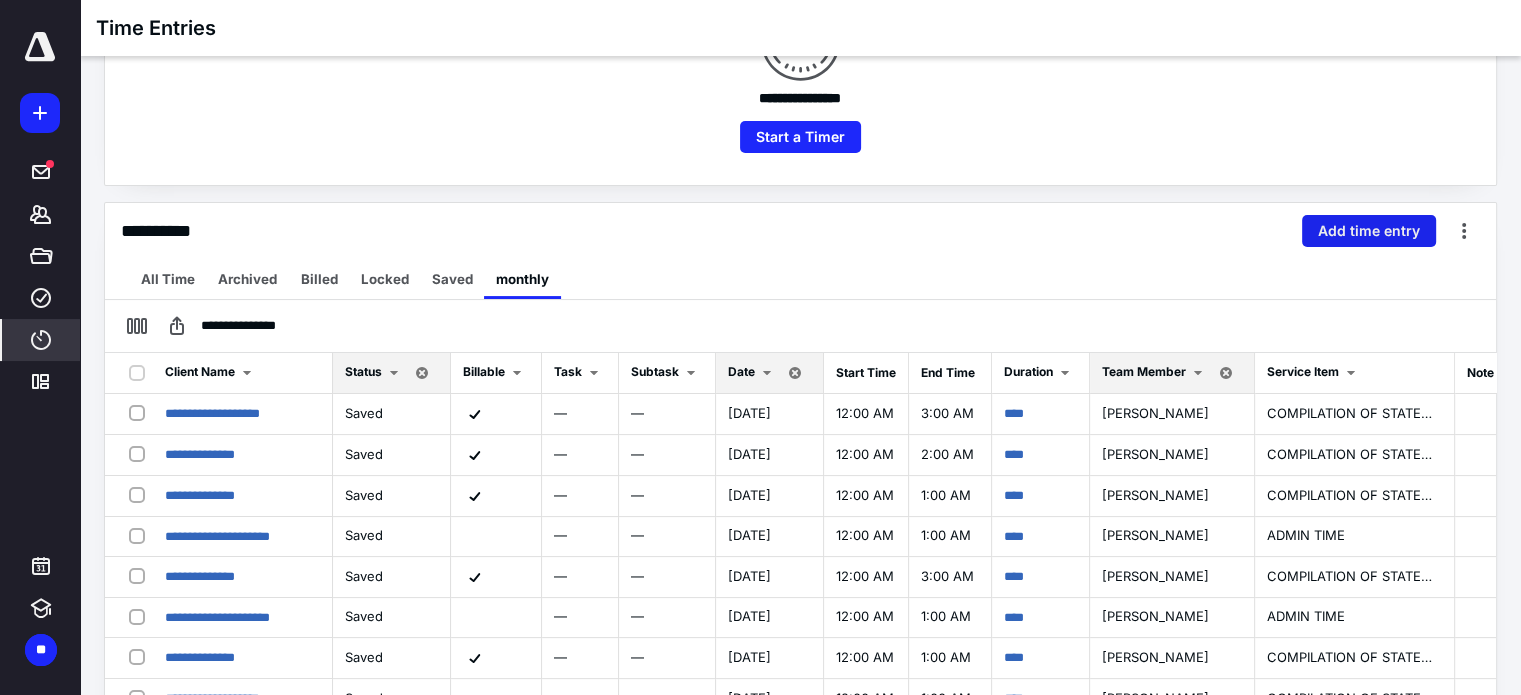 click on "Add time entry" at bounding box center [1369, 231] 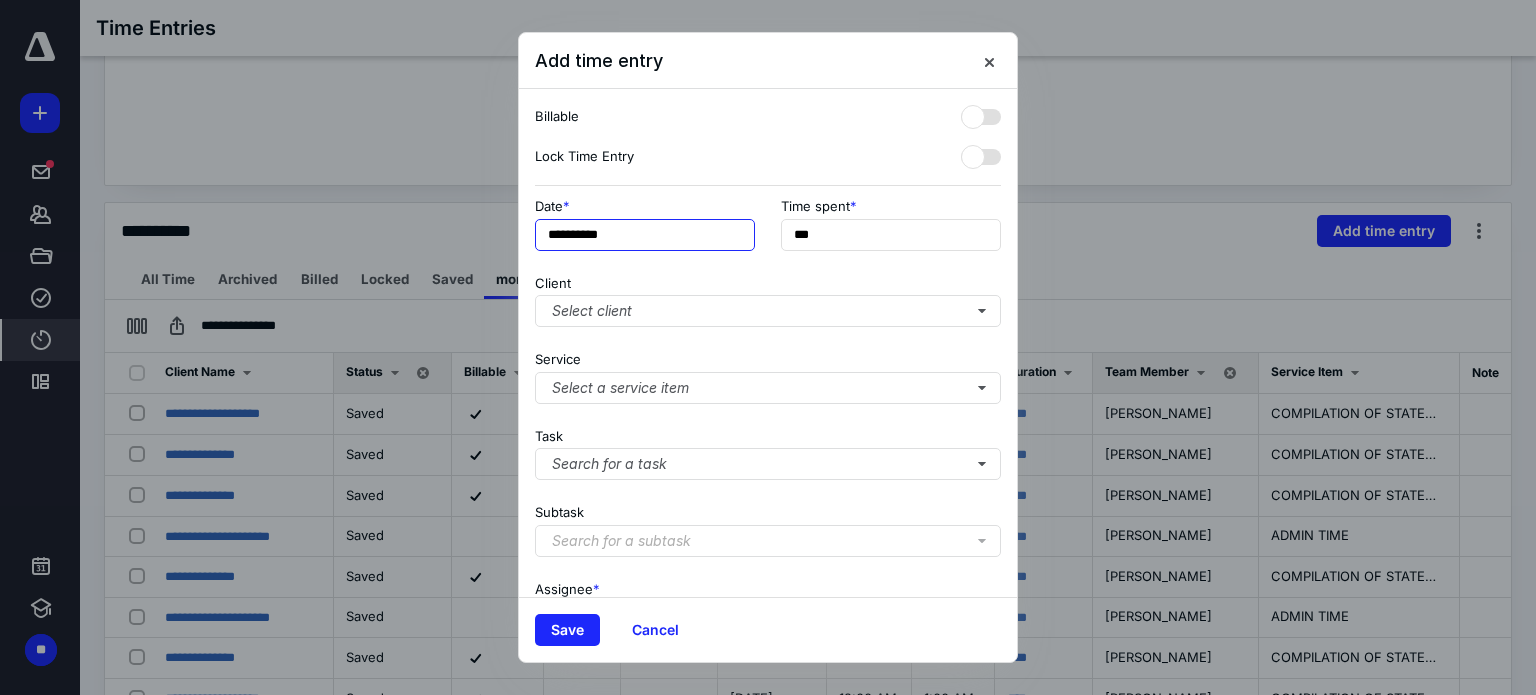 click on "**********" at bounding box center (645, 235) 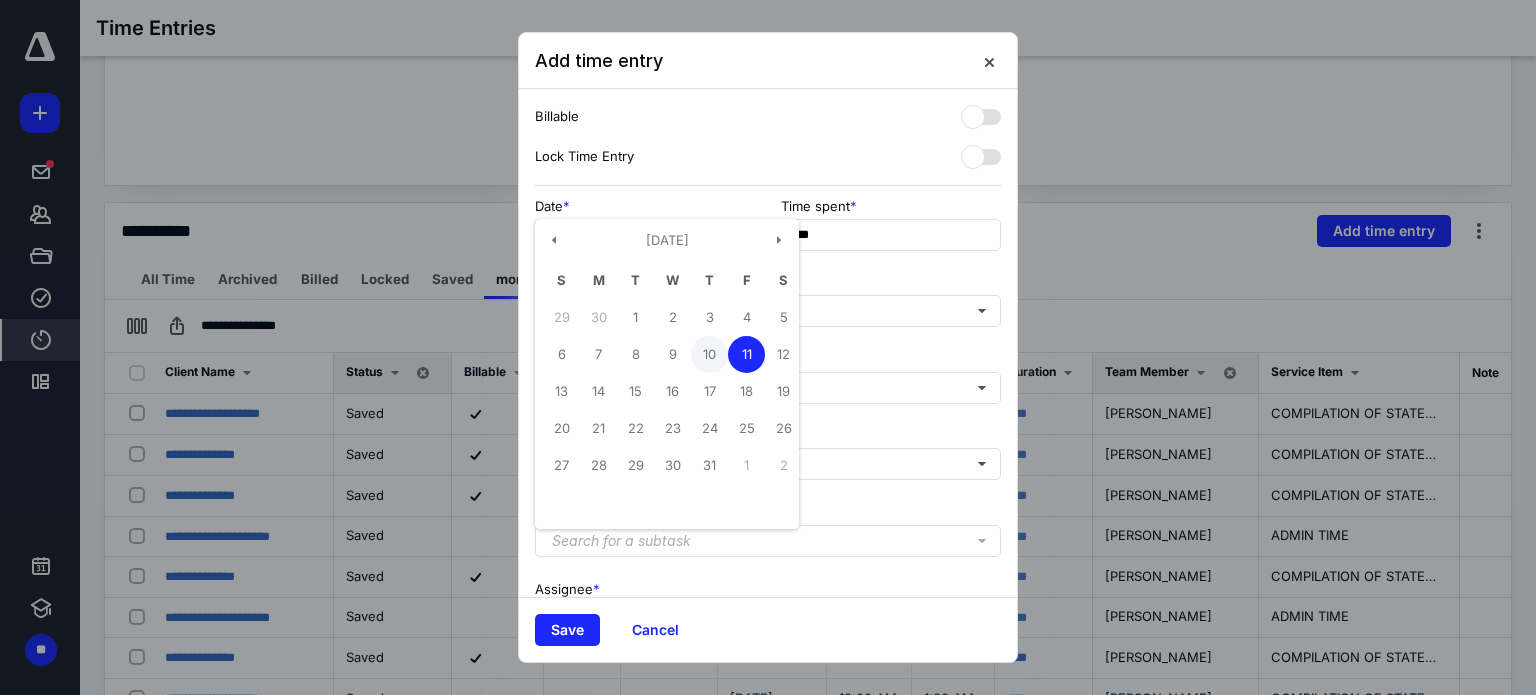 click on "10" at bounding box center [709, 354] 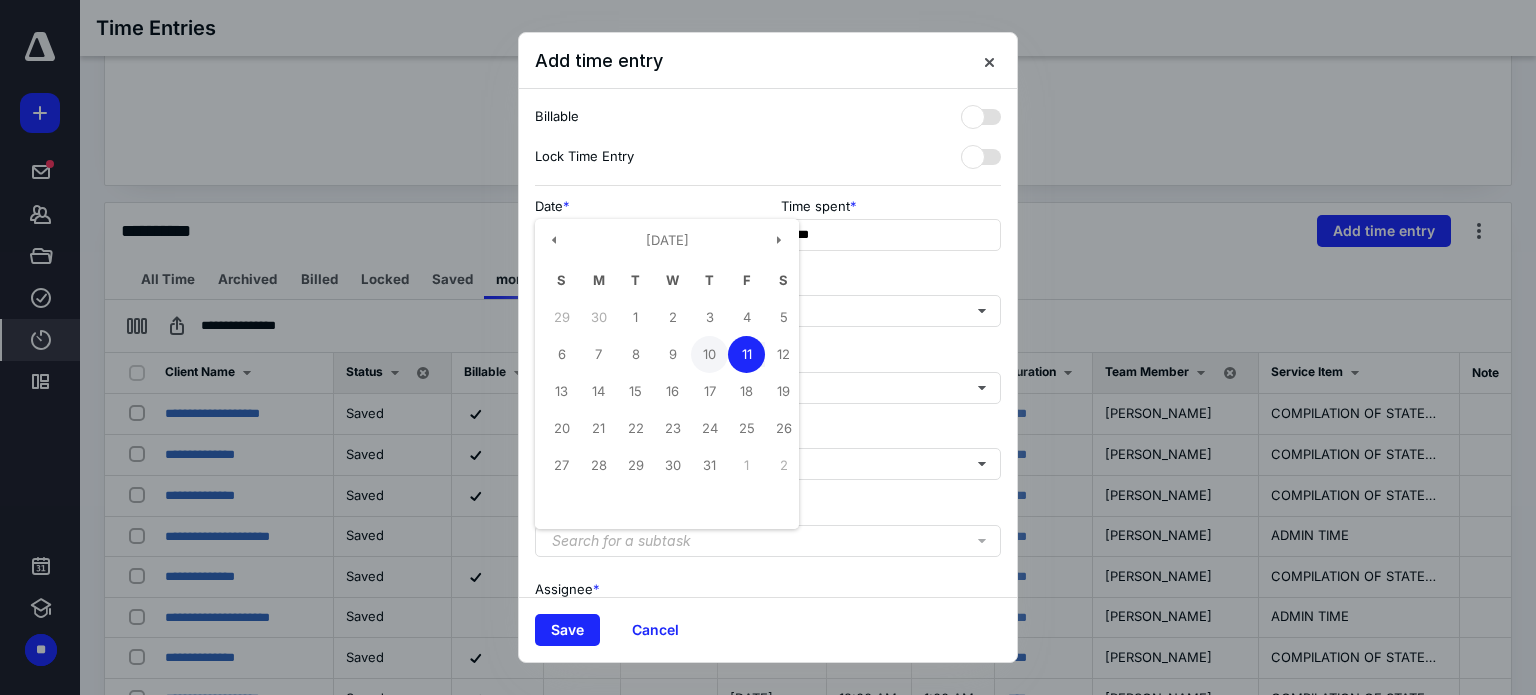 type on "**********" 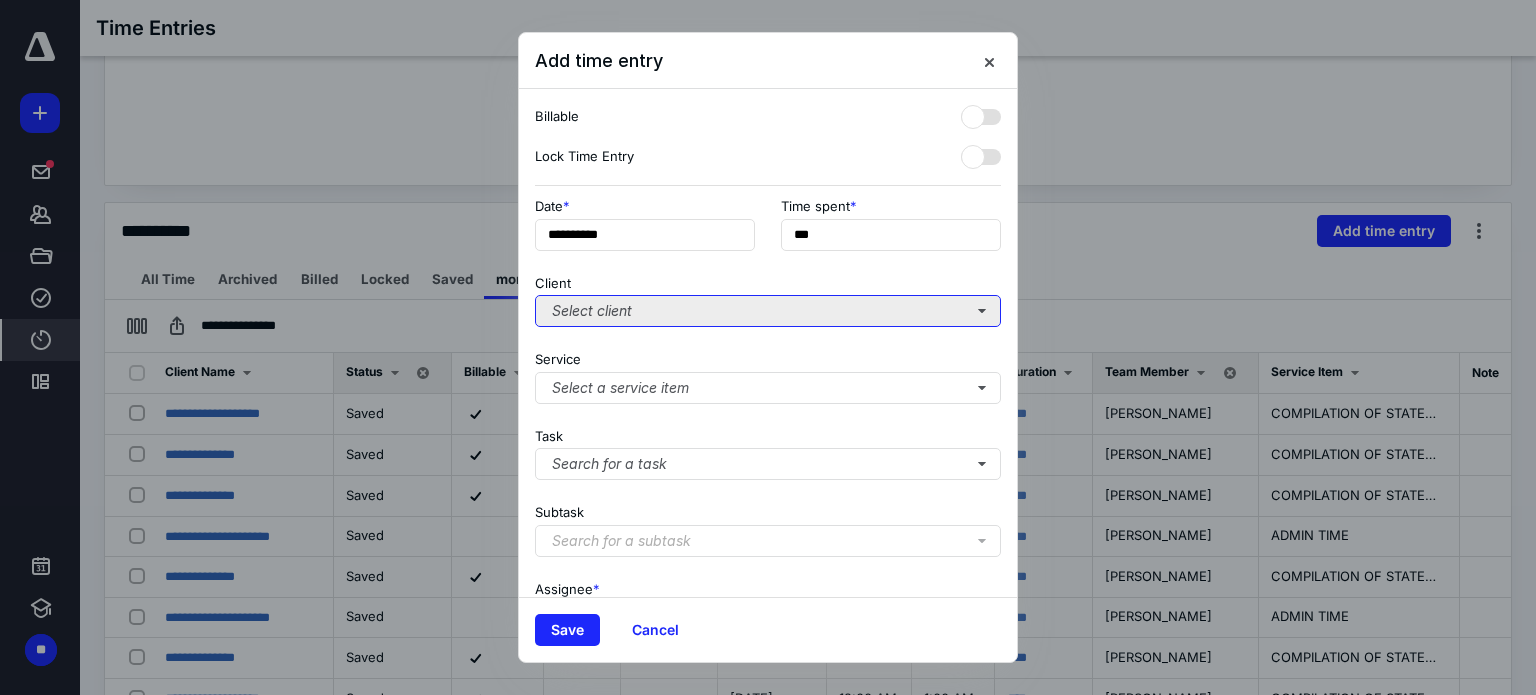 click on "Select client" at bounding box center (768, 311) 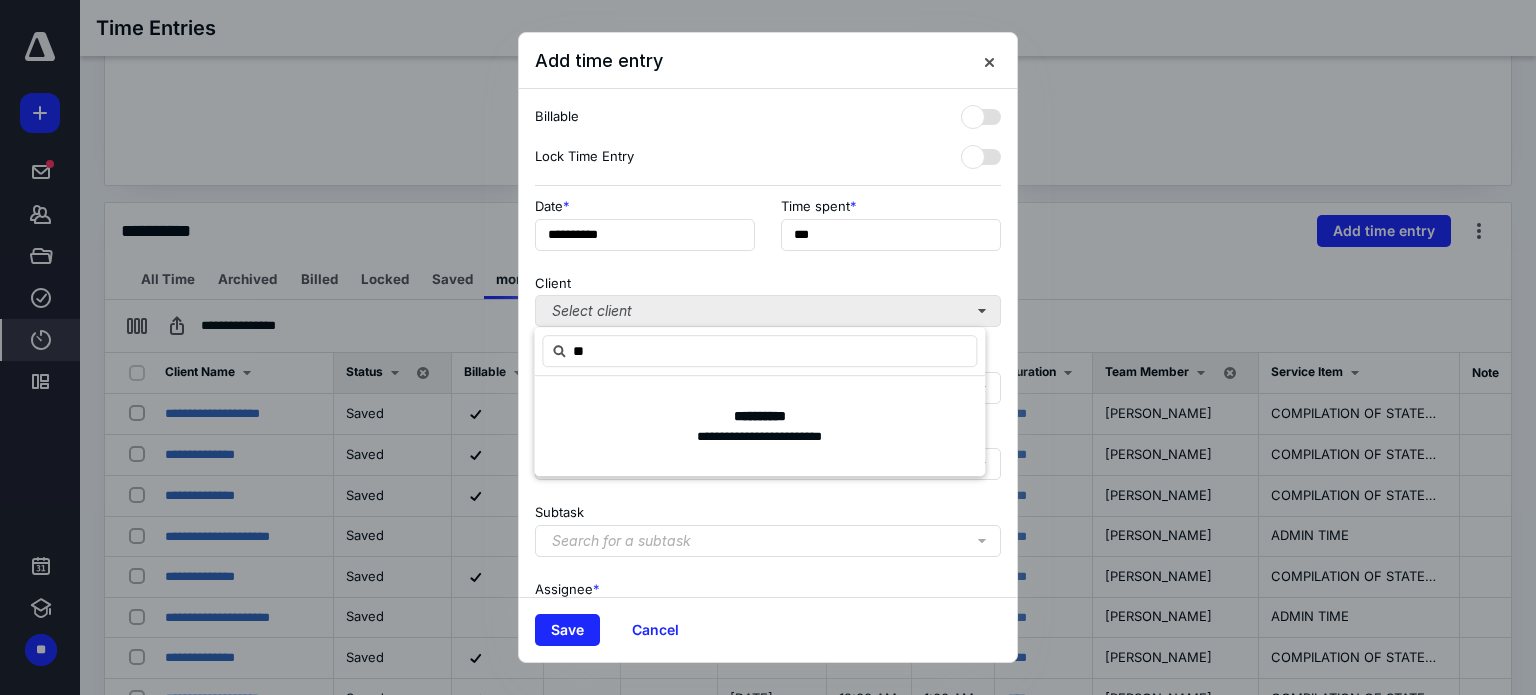 type on "*" 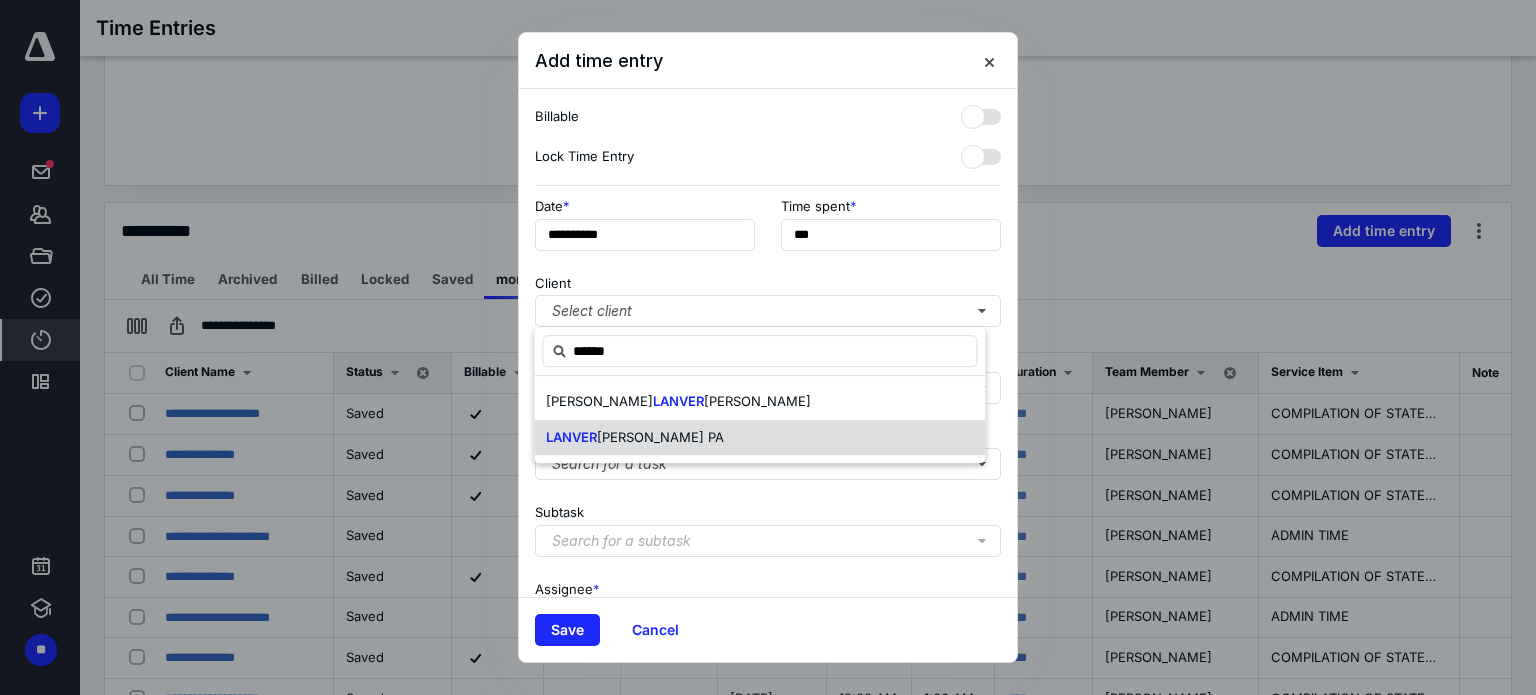 click on "[PERSON_NAME] PA" at bounding box center [759, 438] 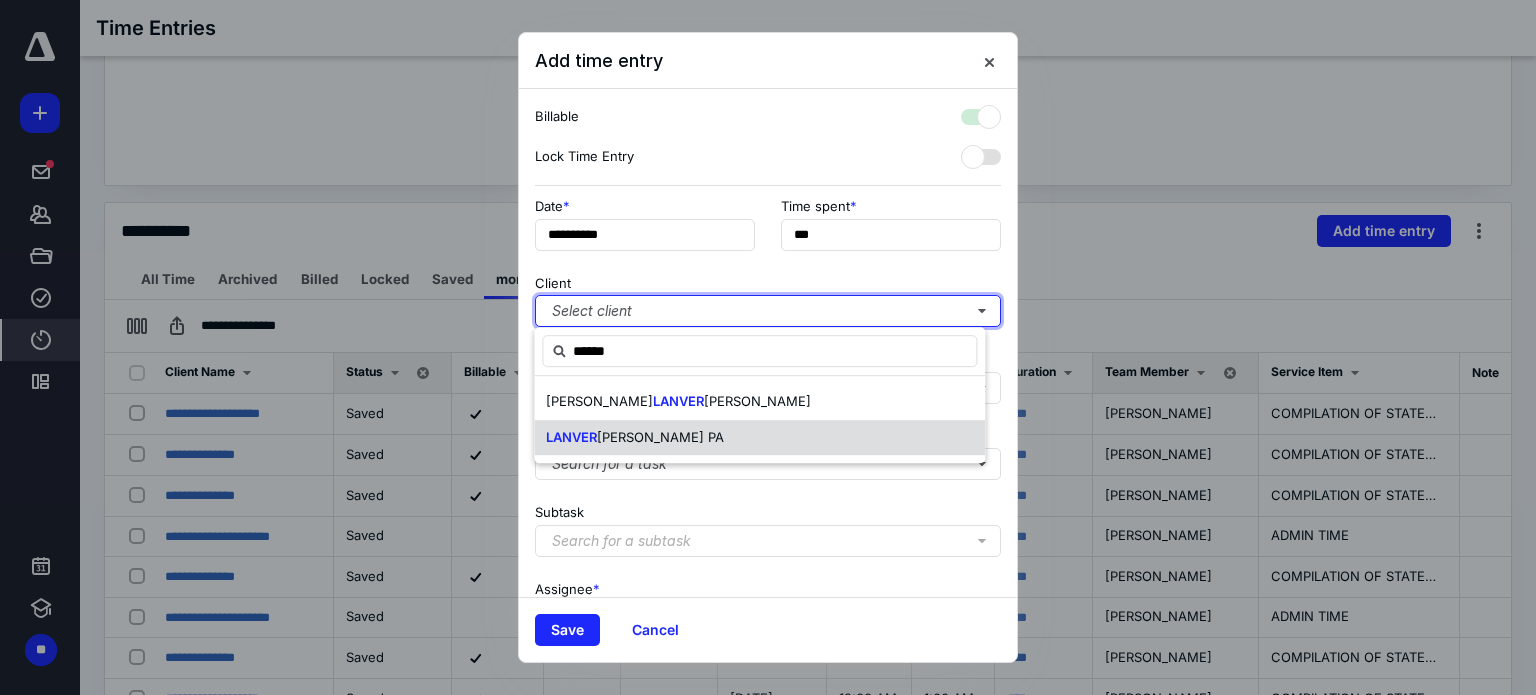 checkbox on "true" 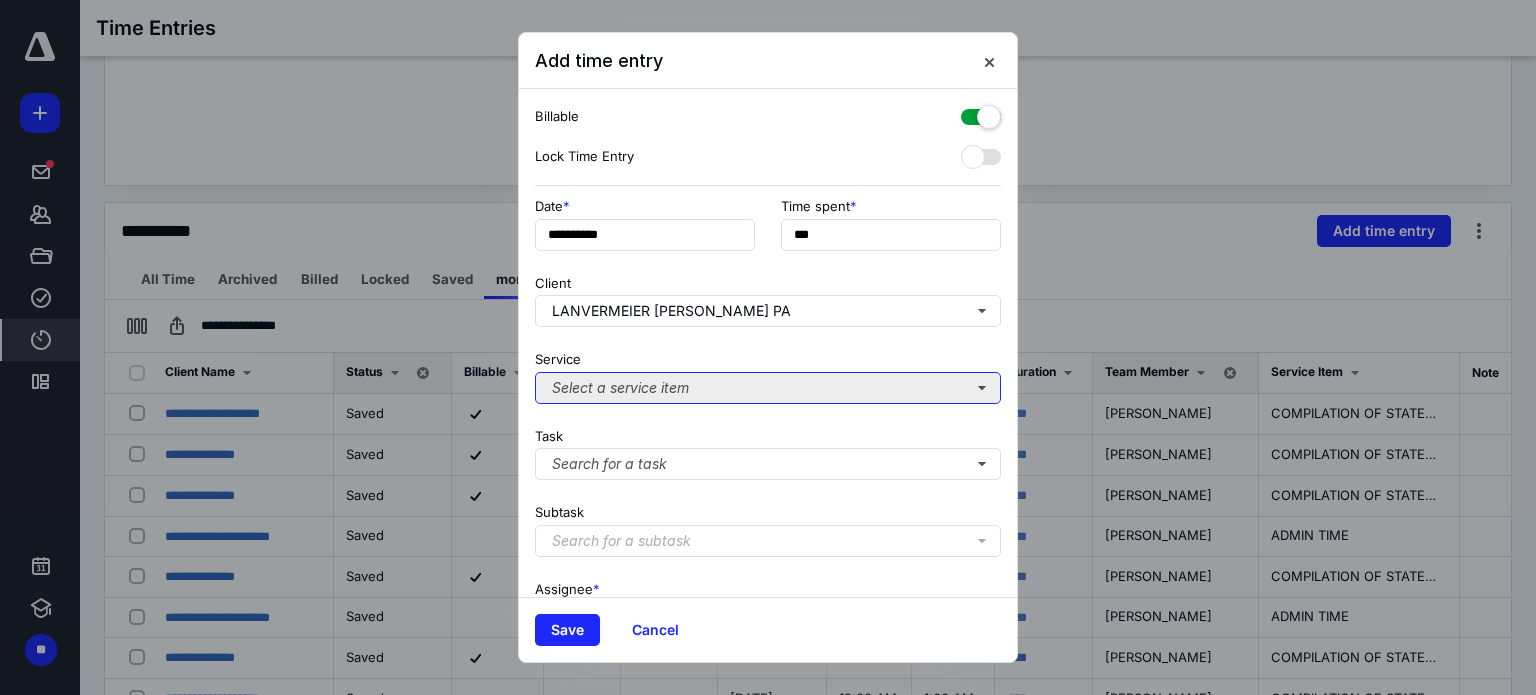 click on "Select a service item" at bounding box center [768, 388] 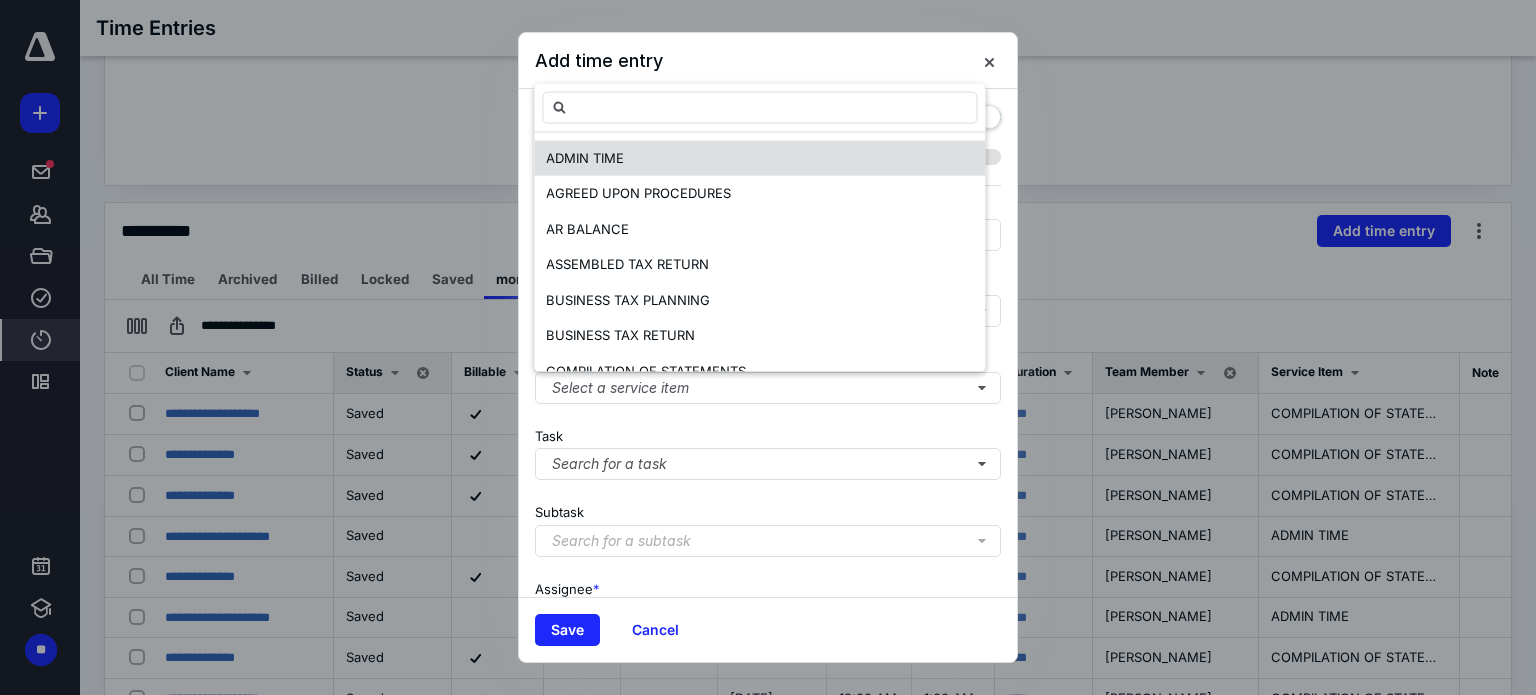 click on "ADMIN TIME" at bounding box center [759, 158] 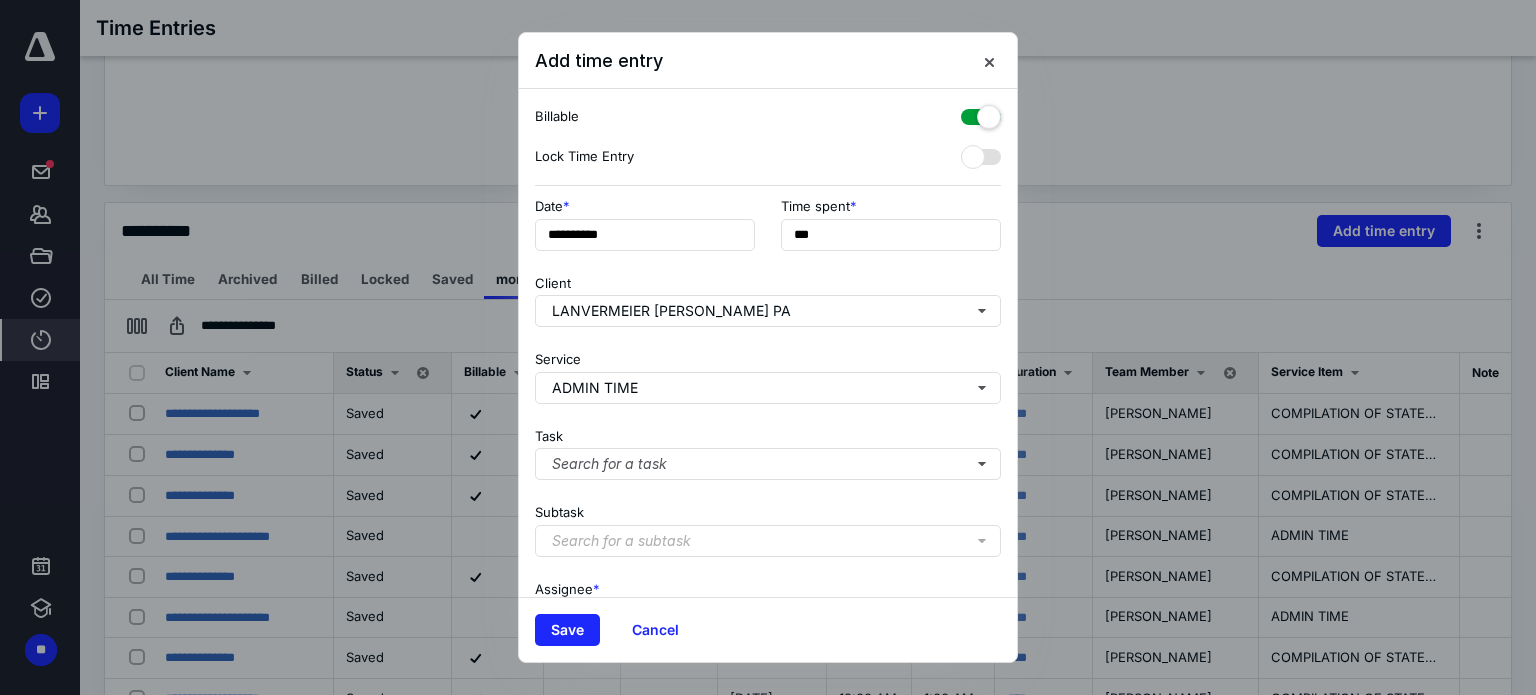 click at bounding box center [981, 113] 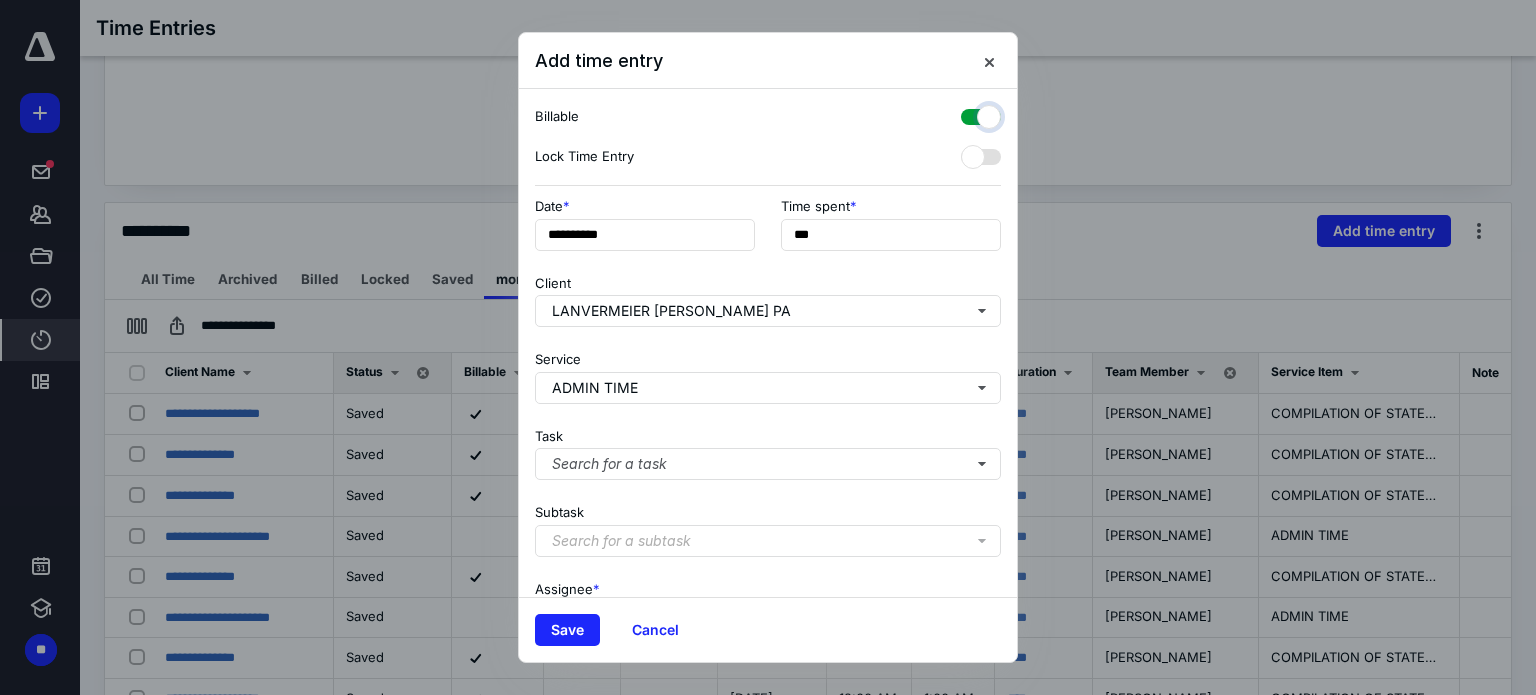 click at bounding box center (971, 114) 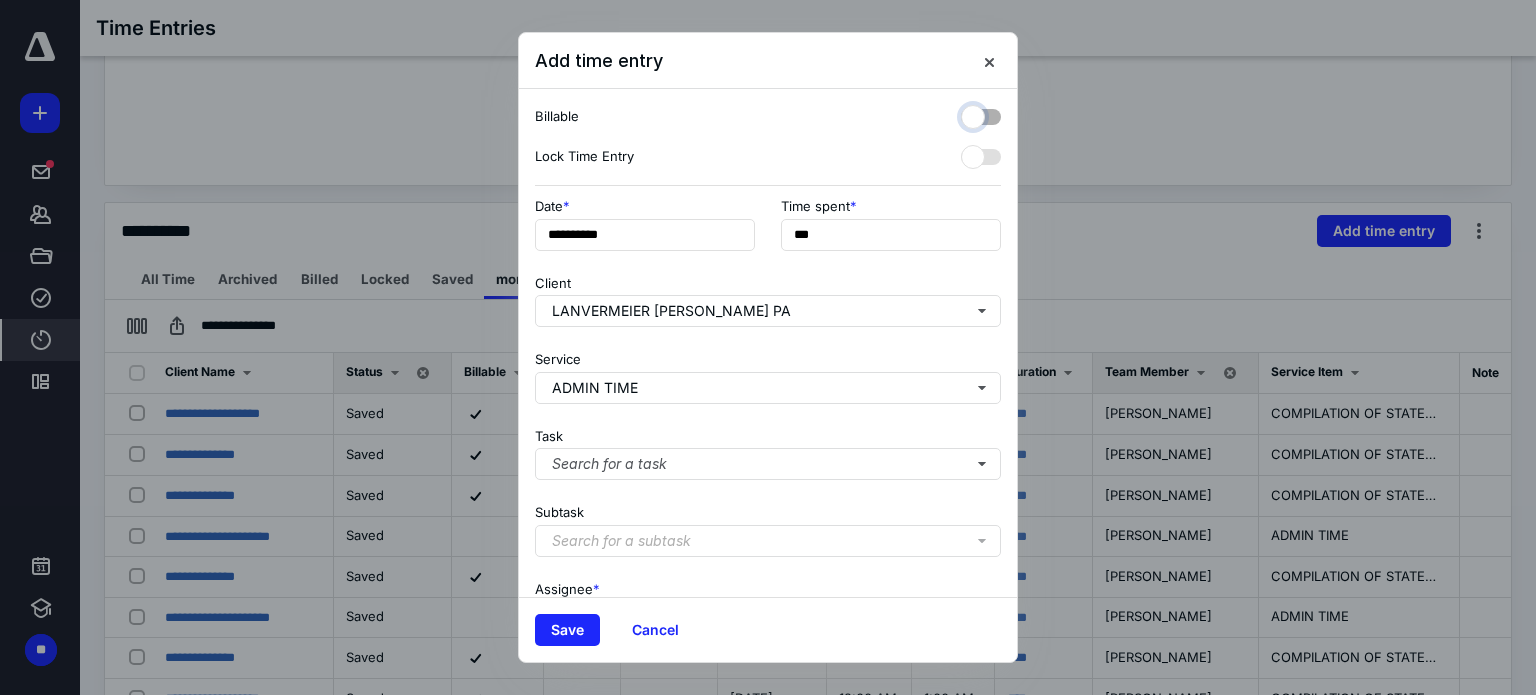checkbox on "false" 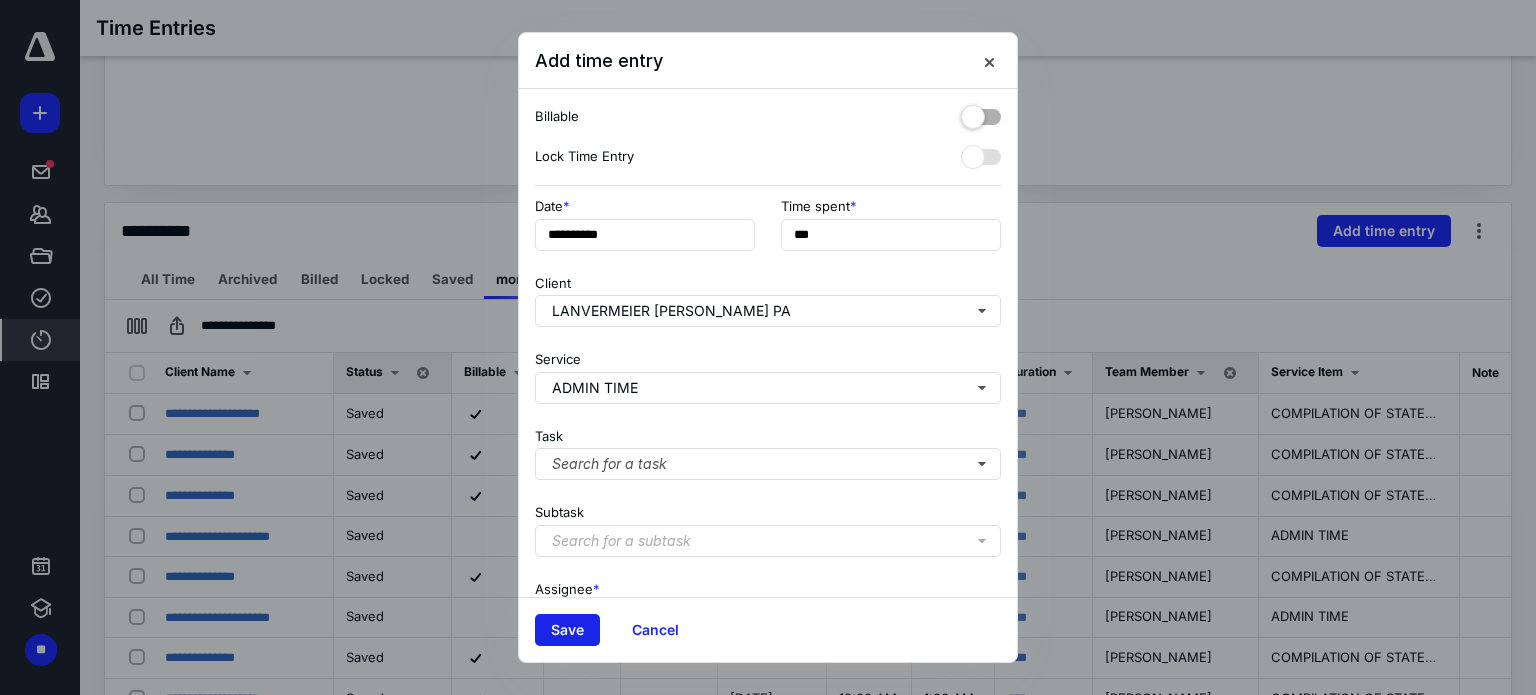 click on "Save" at bounding box center (567, 630) 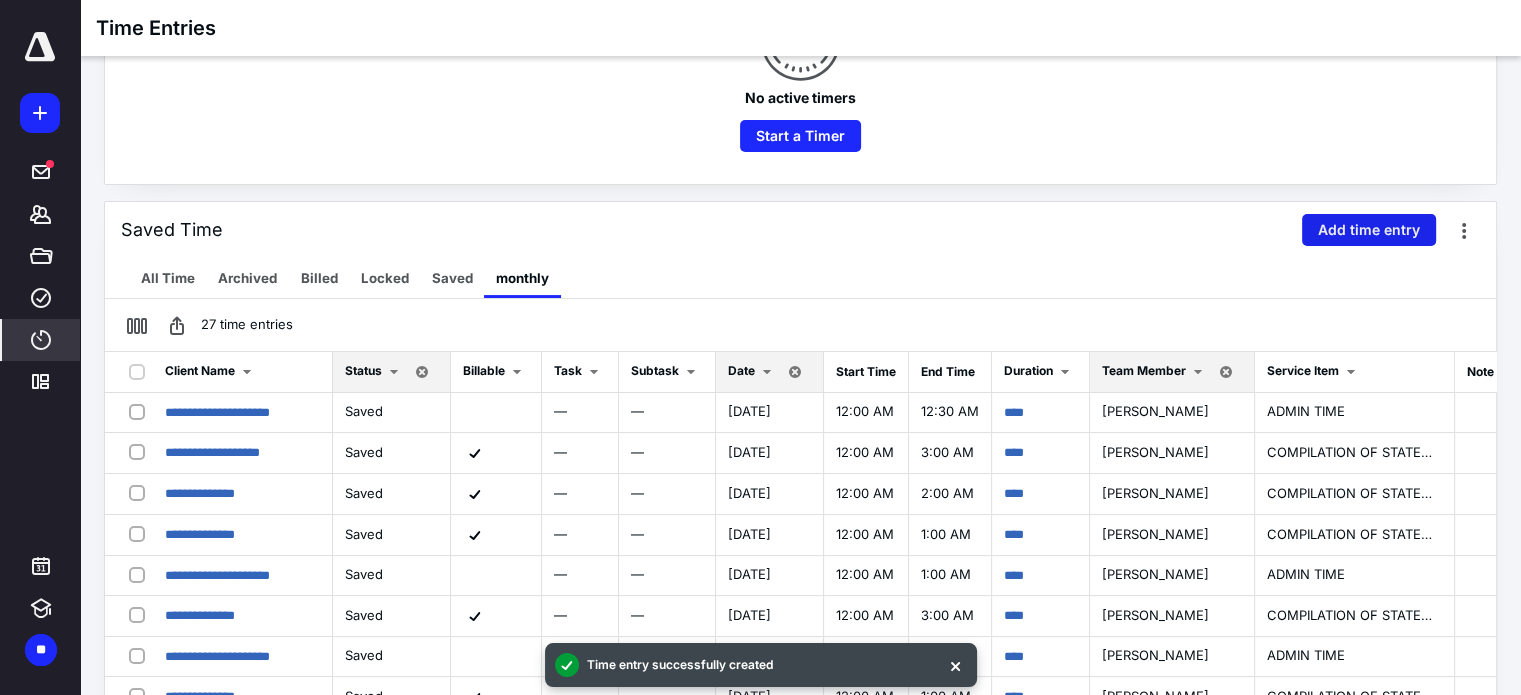 click on "Add time entry" at bounding box center (1369, 230) 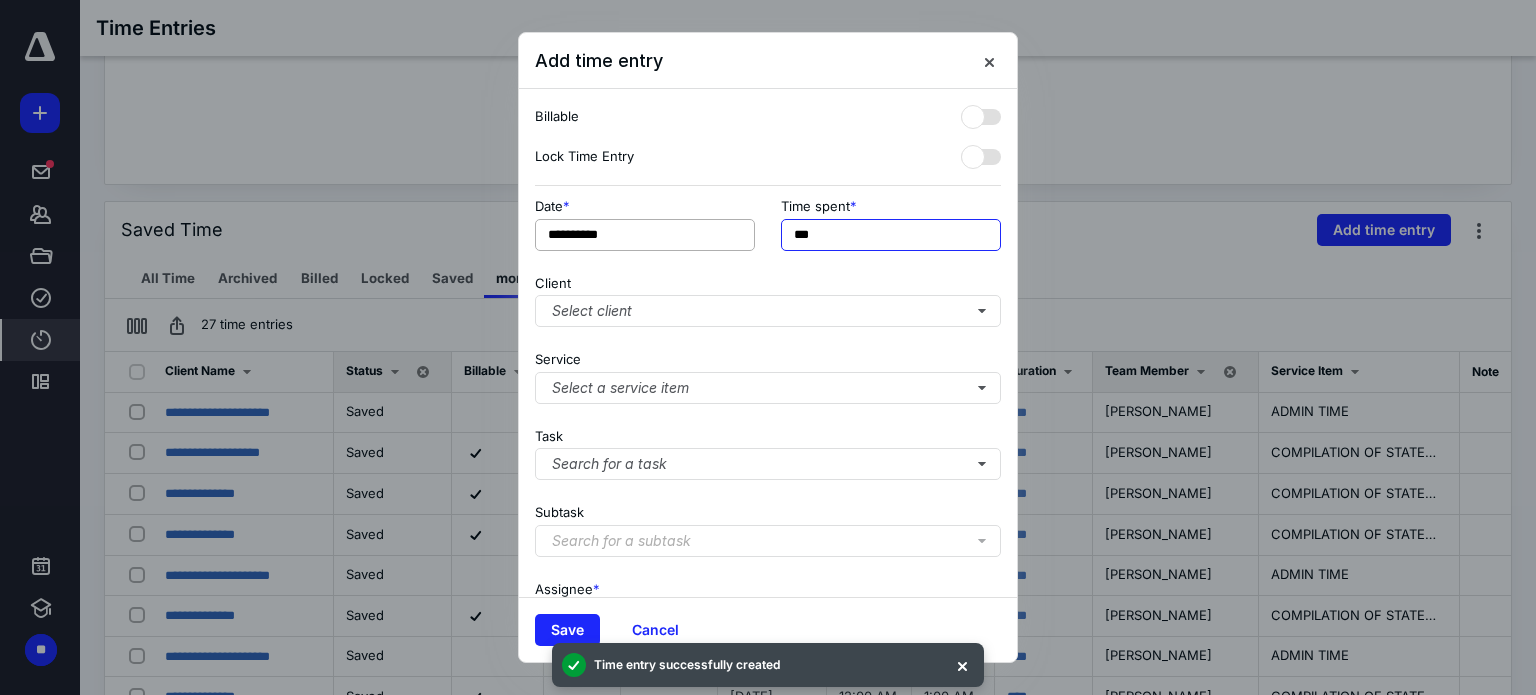 drag, startPoint x: 864, startPoint y: 241, endPoint x: 718, endPoint y: 218, distance: 147.80054 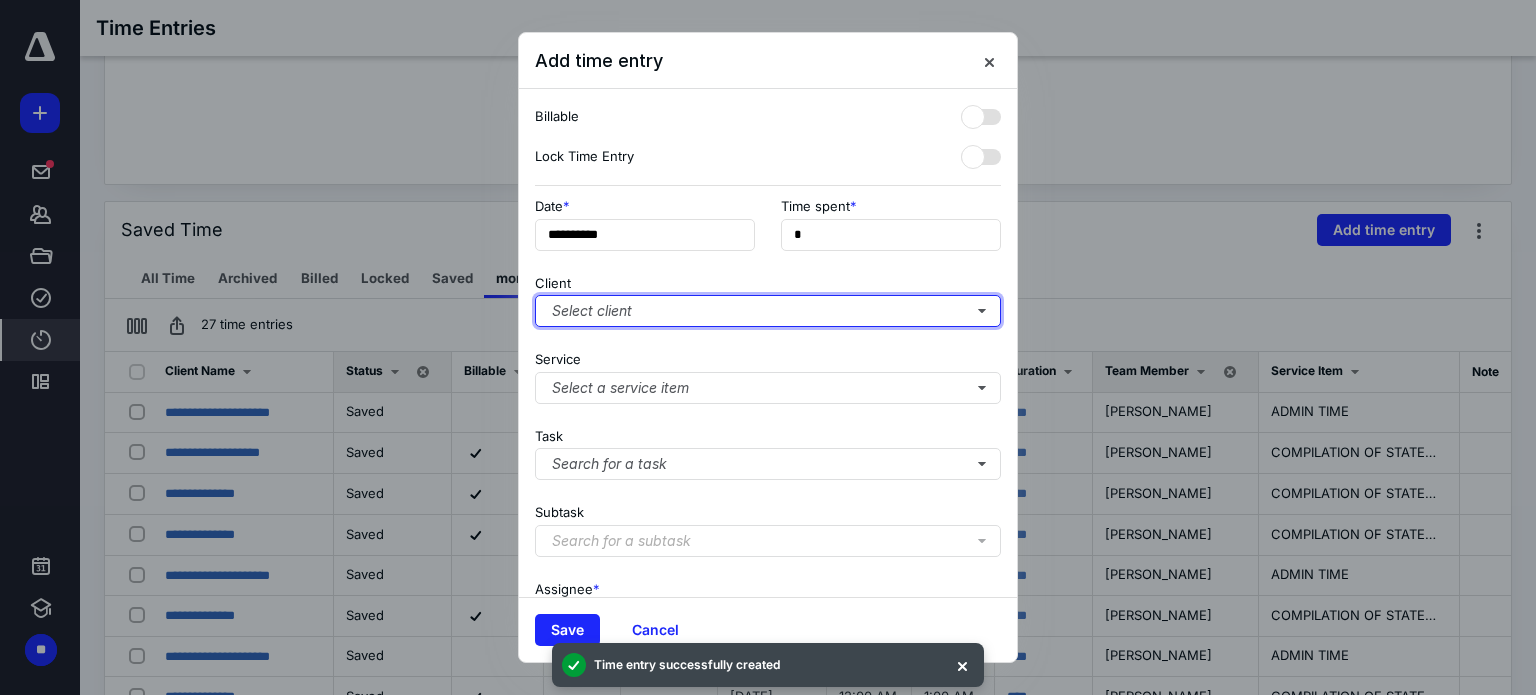type on "**" 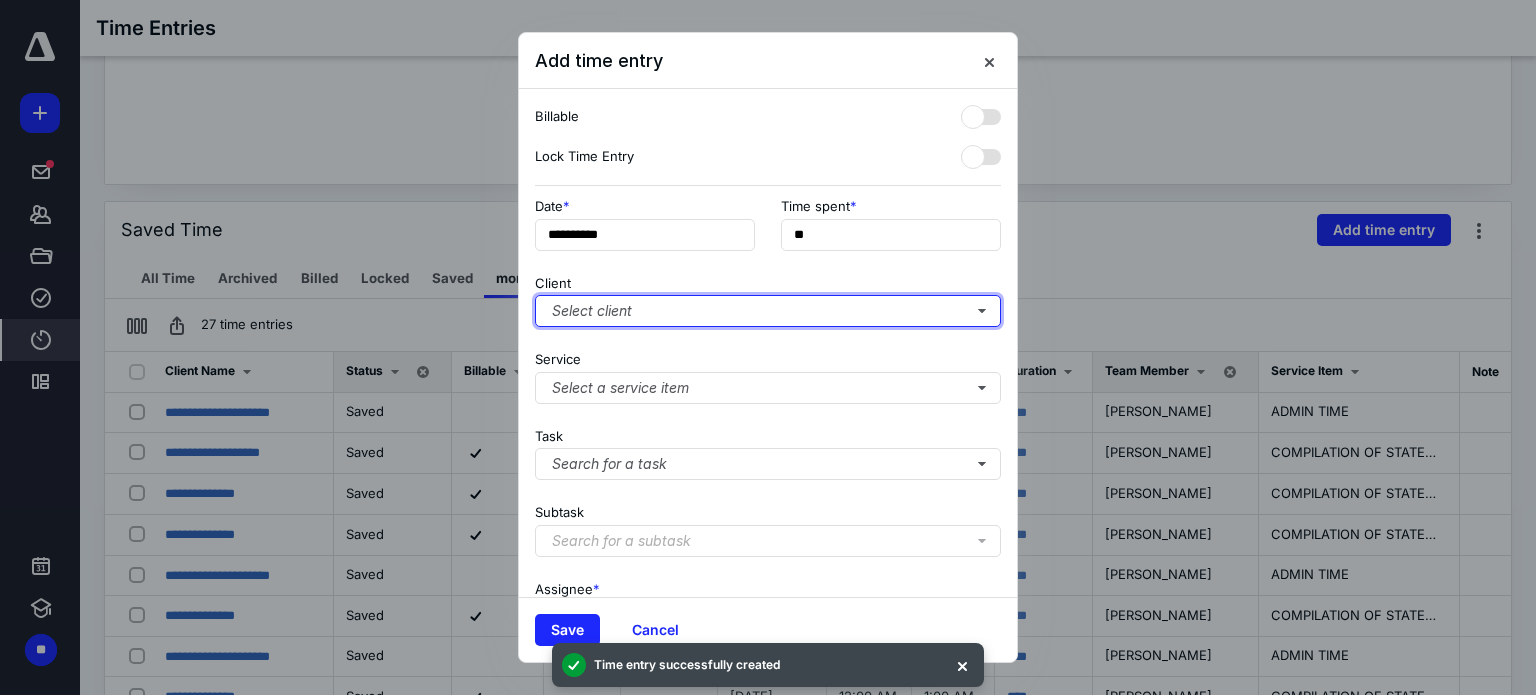 type 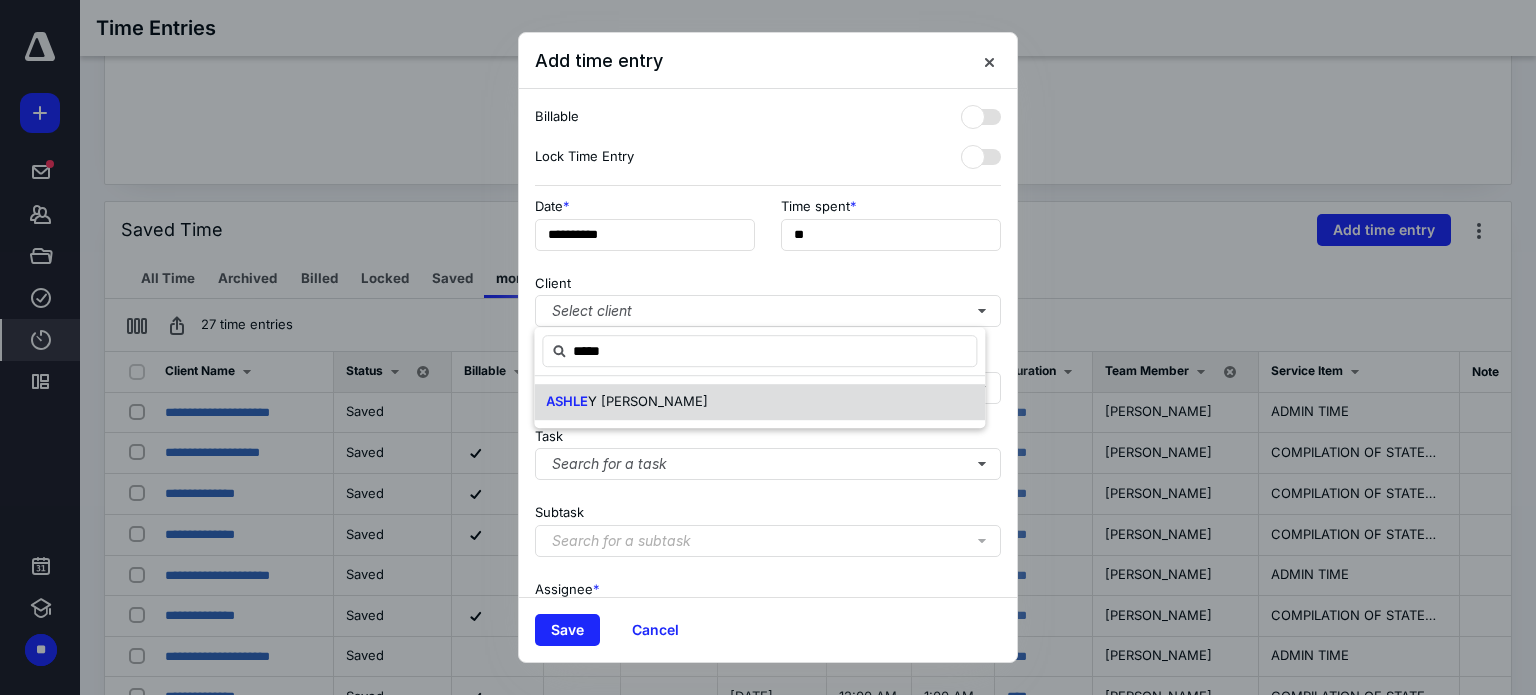click on "[PERSON_NAME]" at bounding box center (759, 402) 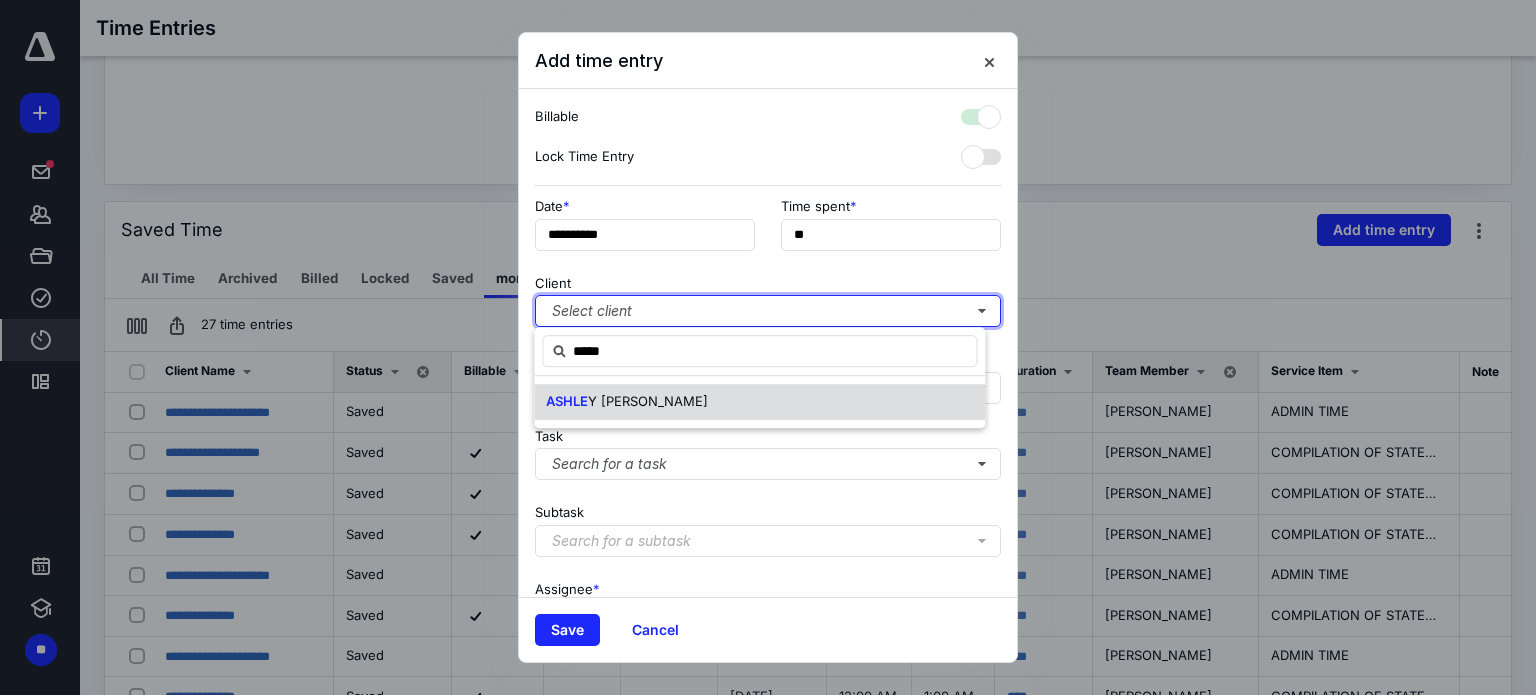 checkbox on "true" 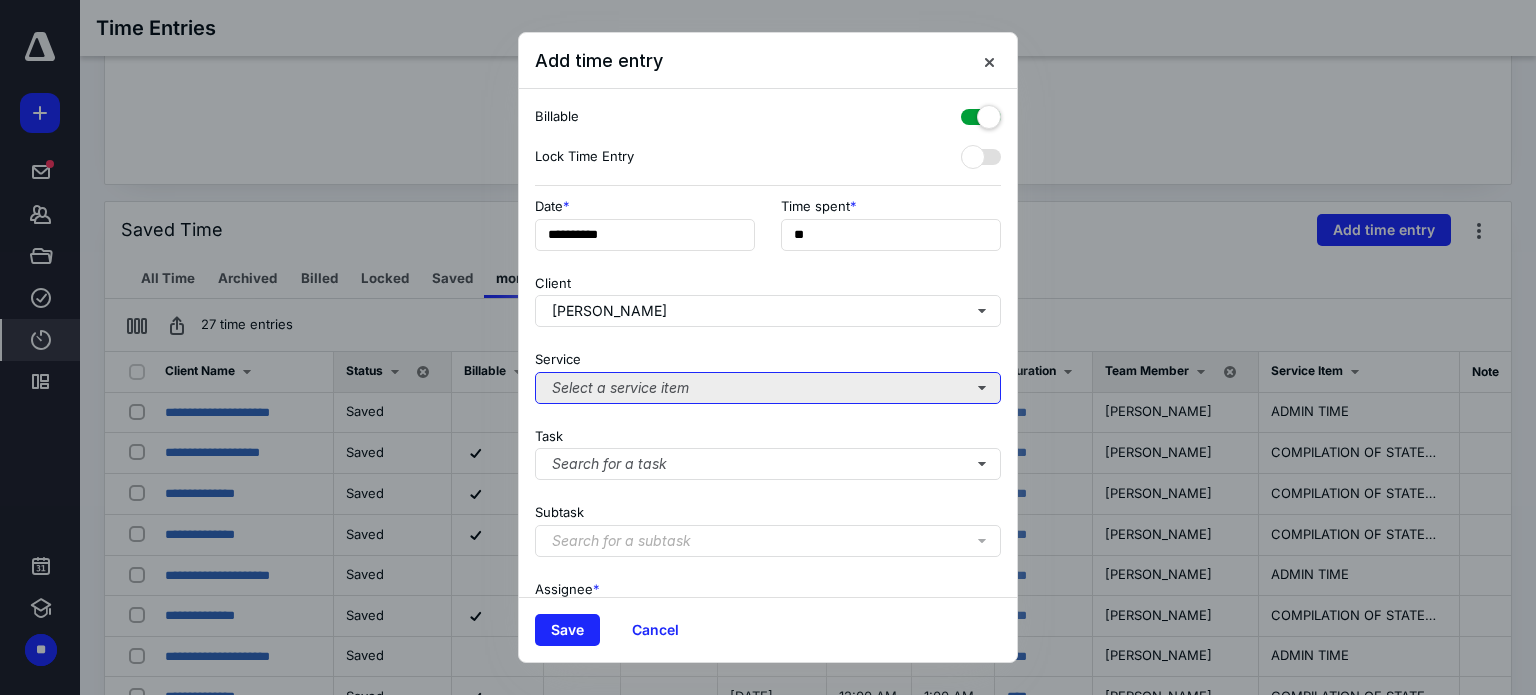 click on "Select a service item" at bounding box center [768, 388] 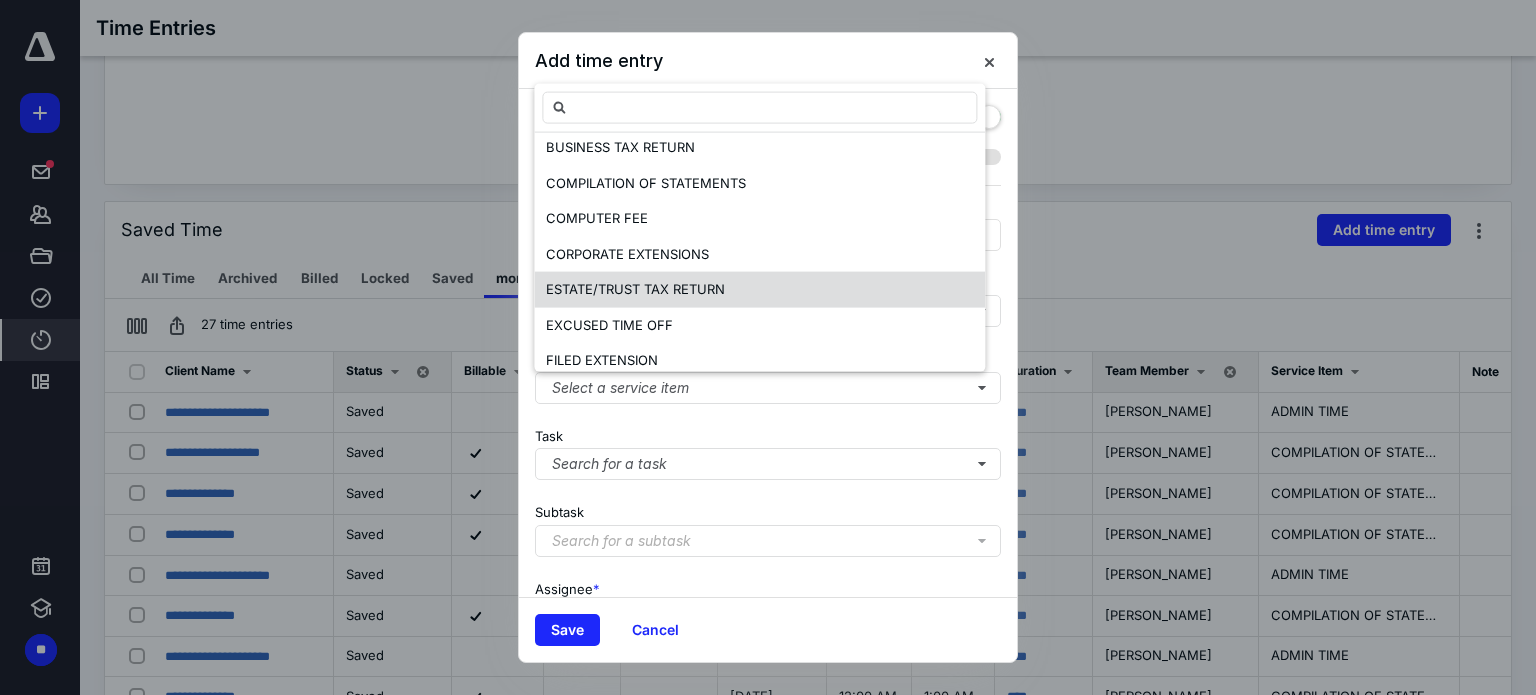 scroll, scrollTop: 200, scrollLeft: 0, axis: vertical 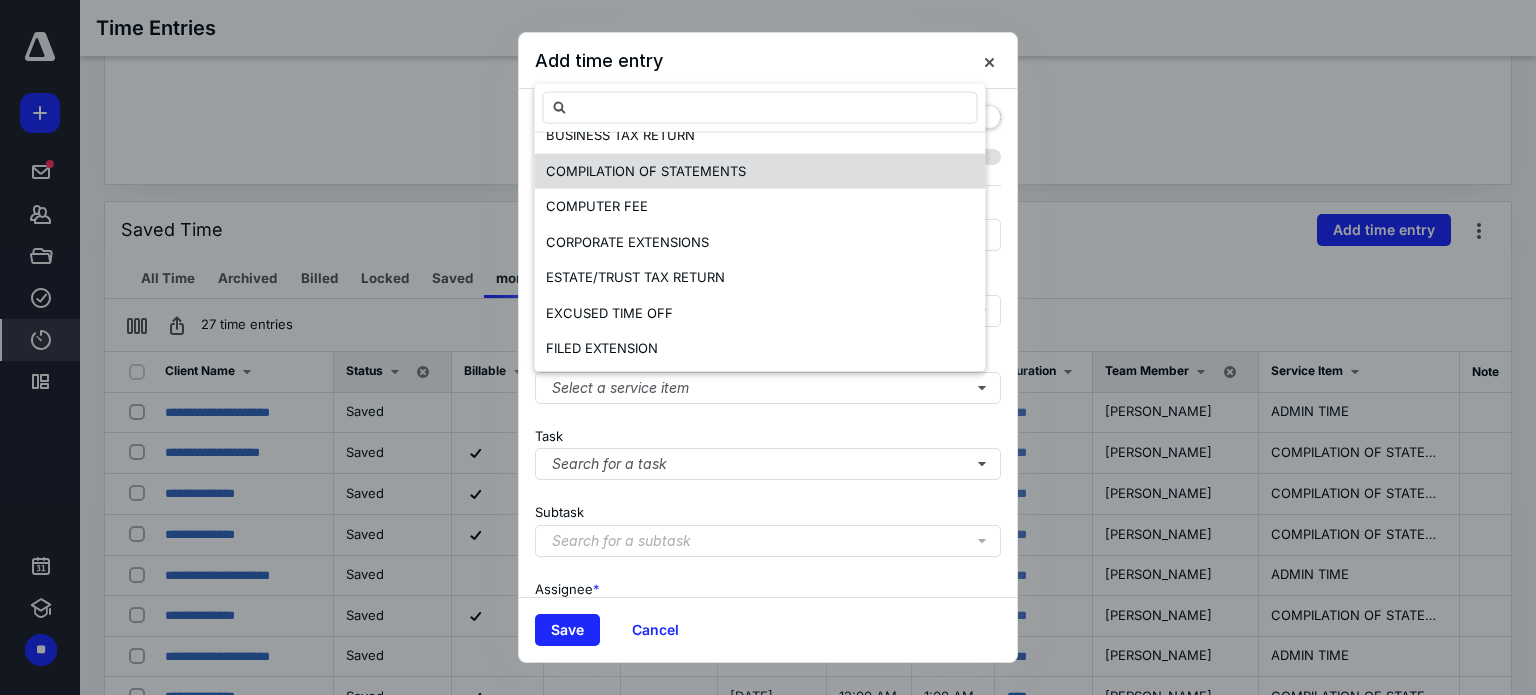 click on "COMPILATION OF STATEMENTS" at bounding box center (646, 170) 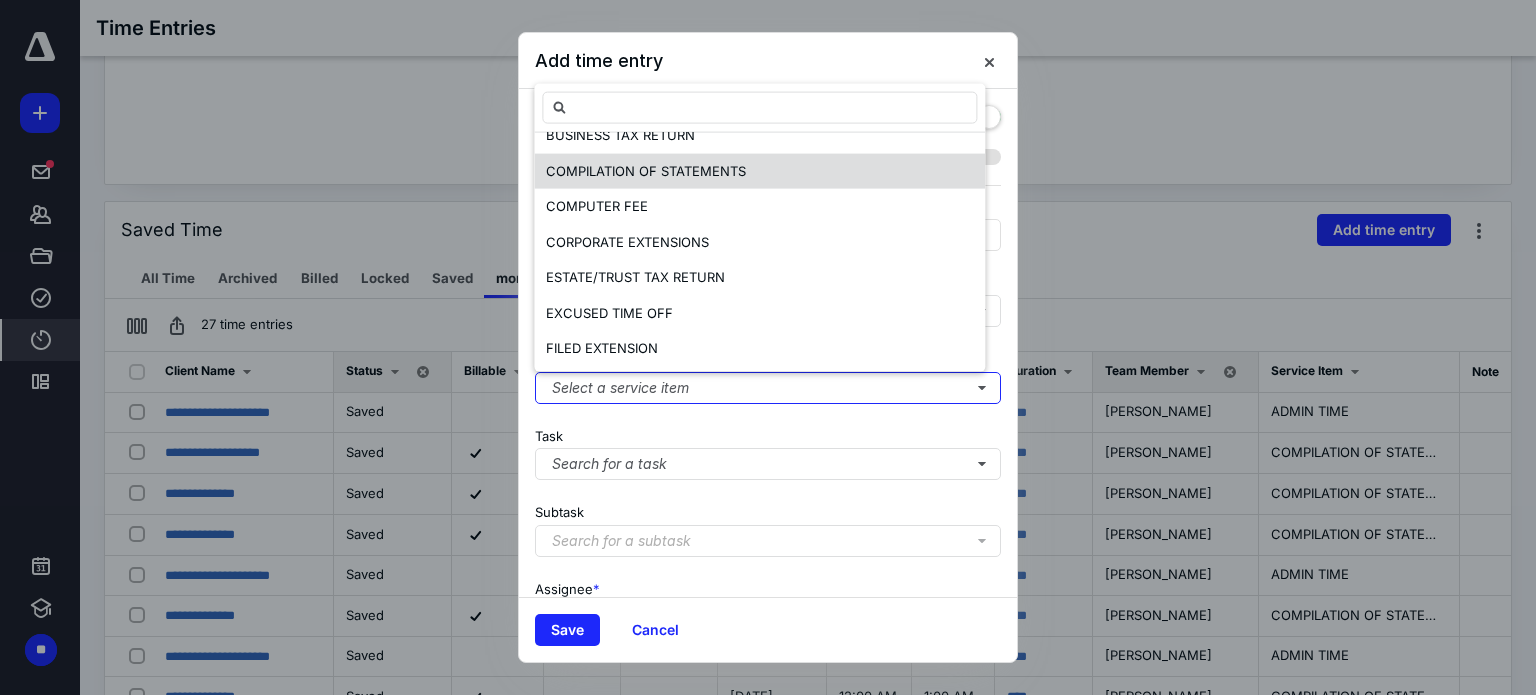 scroll, scrollTop: 0, scrollLeft: 0, axis: both 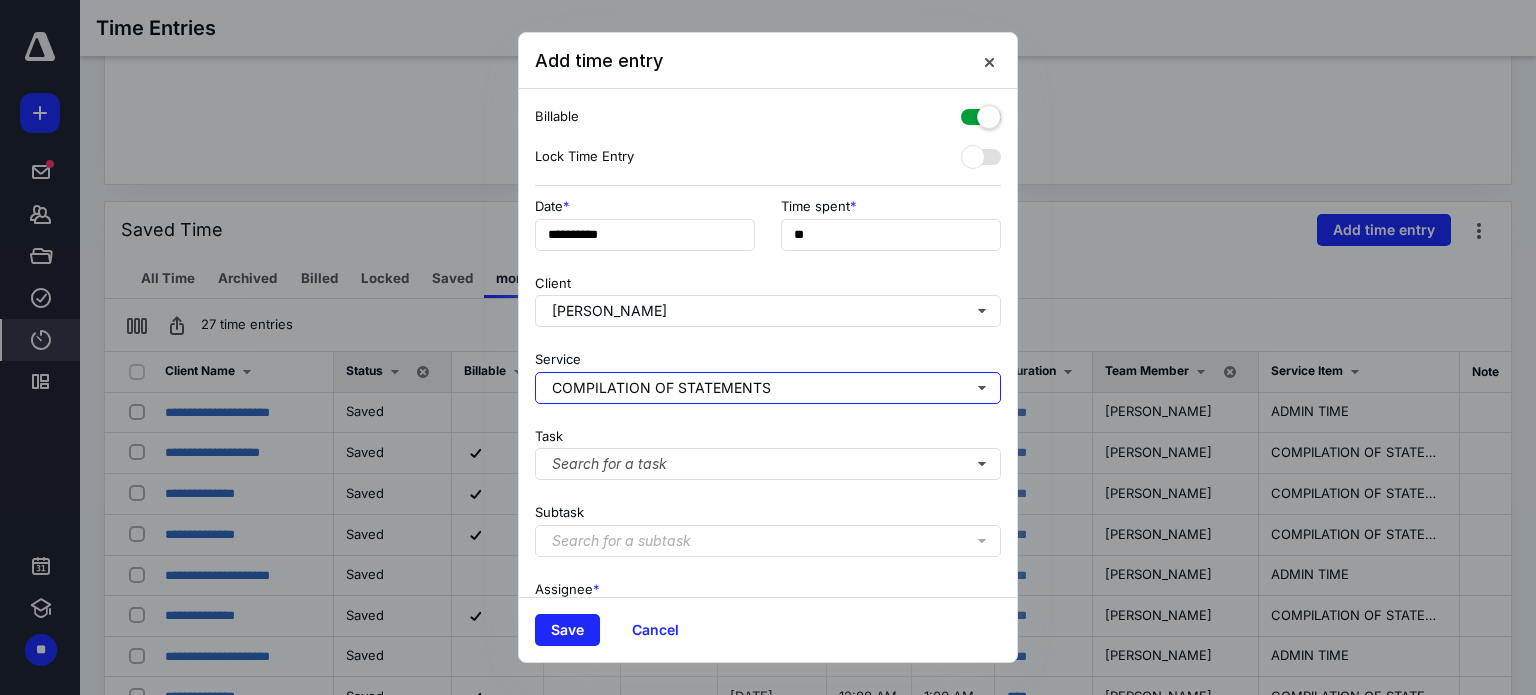 type 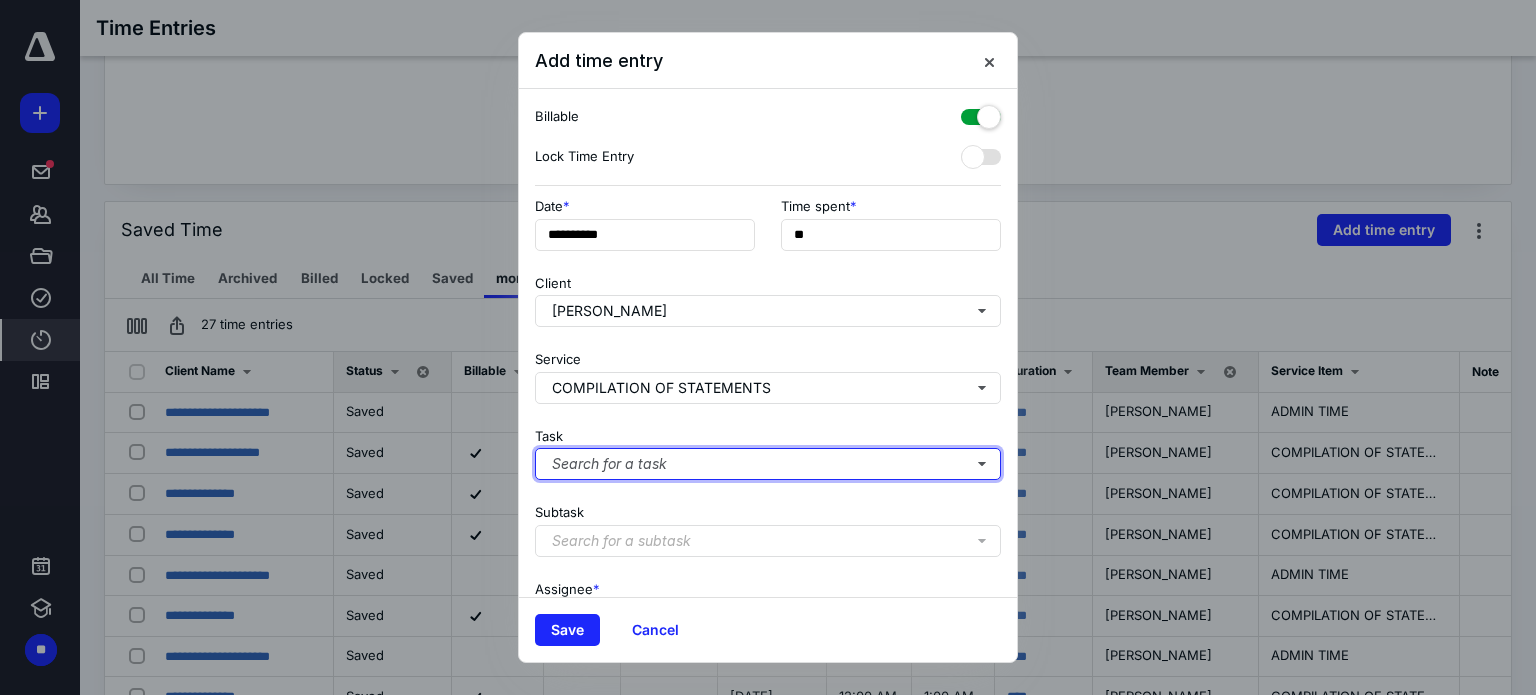 type 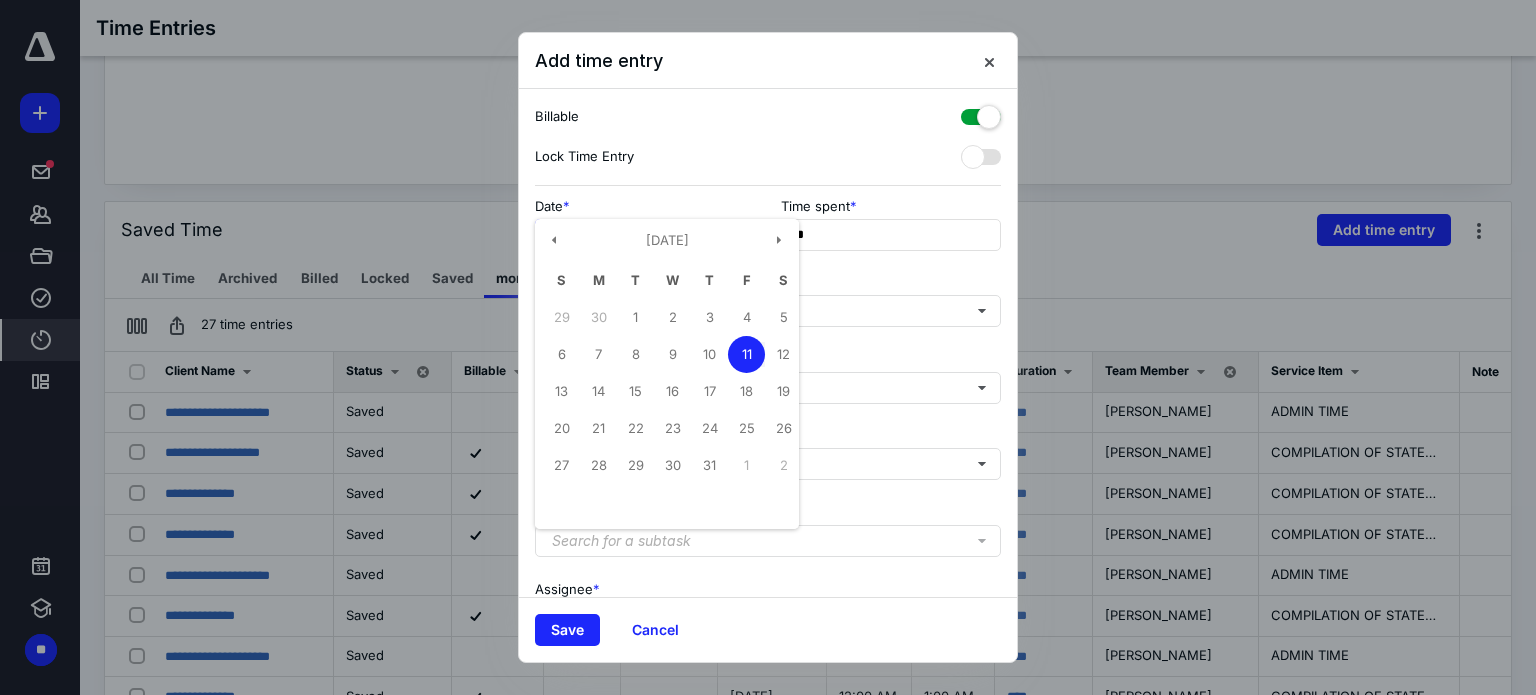click on "**********" at bounding box center (645, 235) 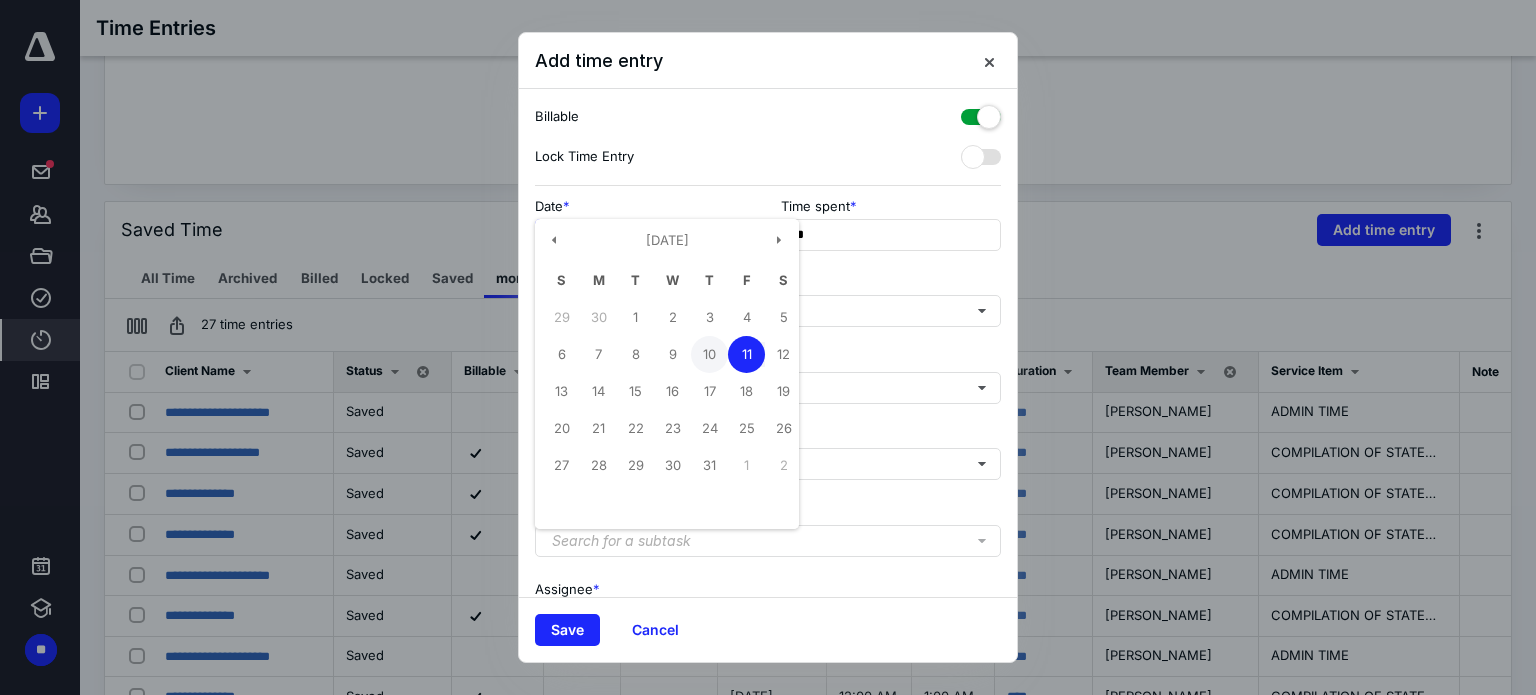click on "10" at bounding box center (709, 354) 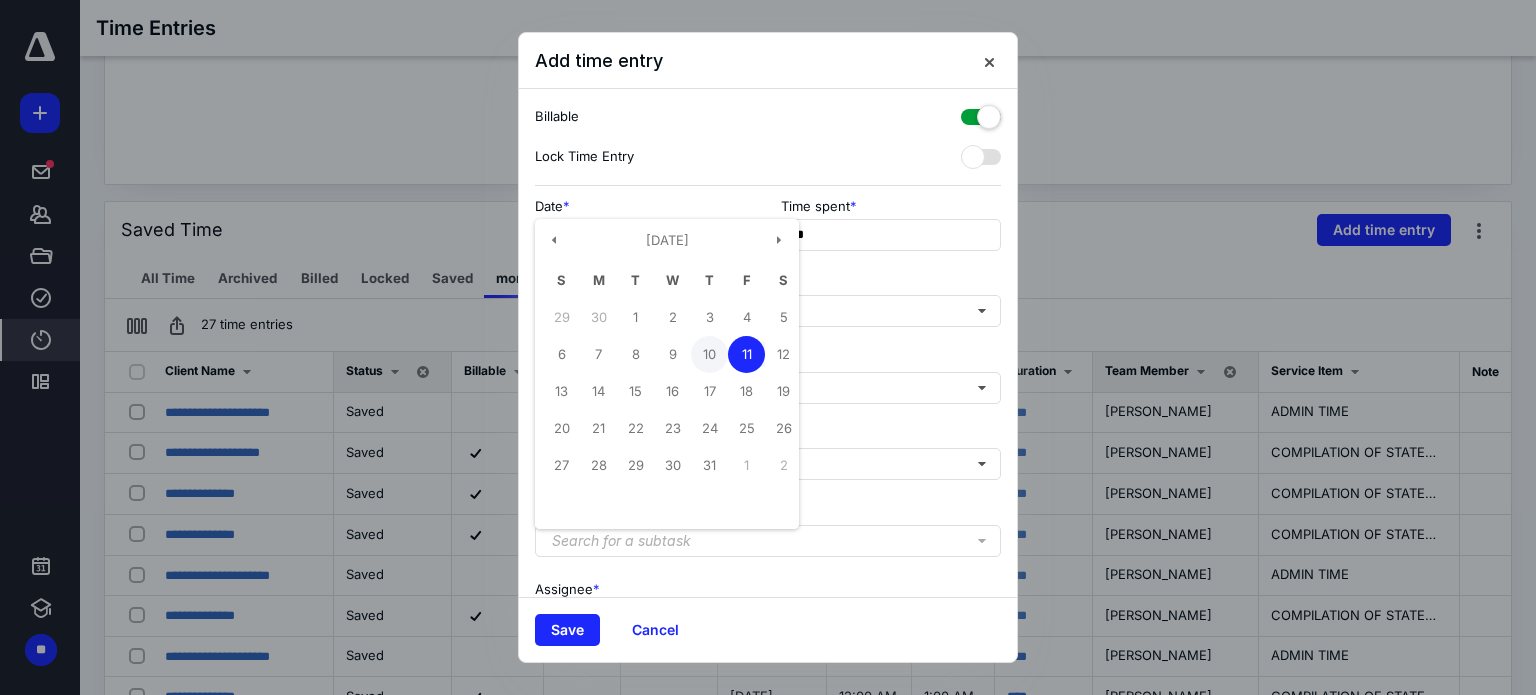 type on "**********" 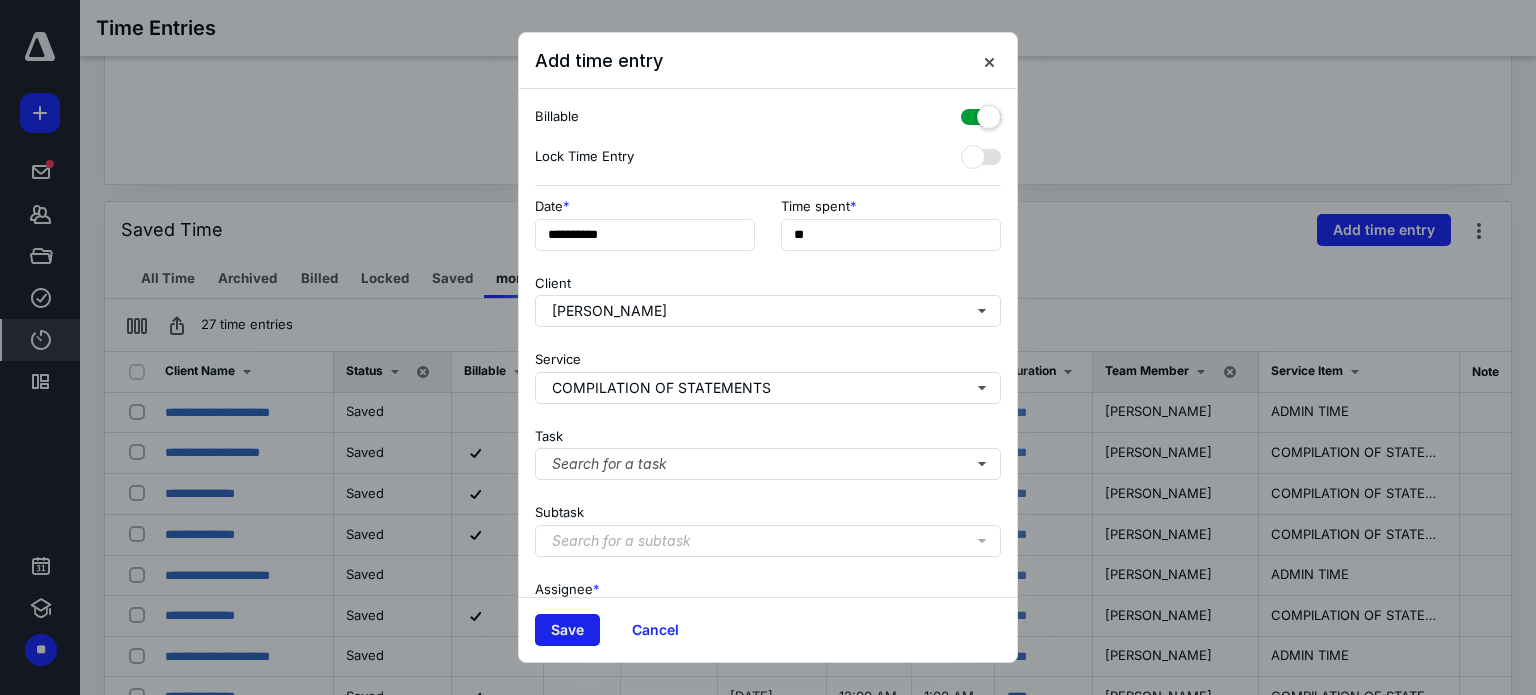 click on "Save" at bounding box center [567, 630] 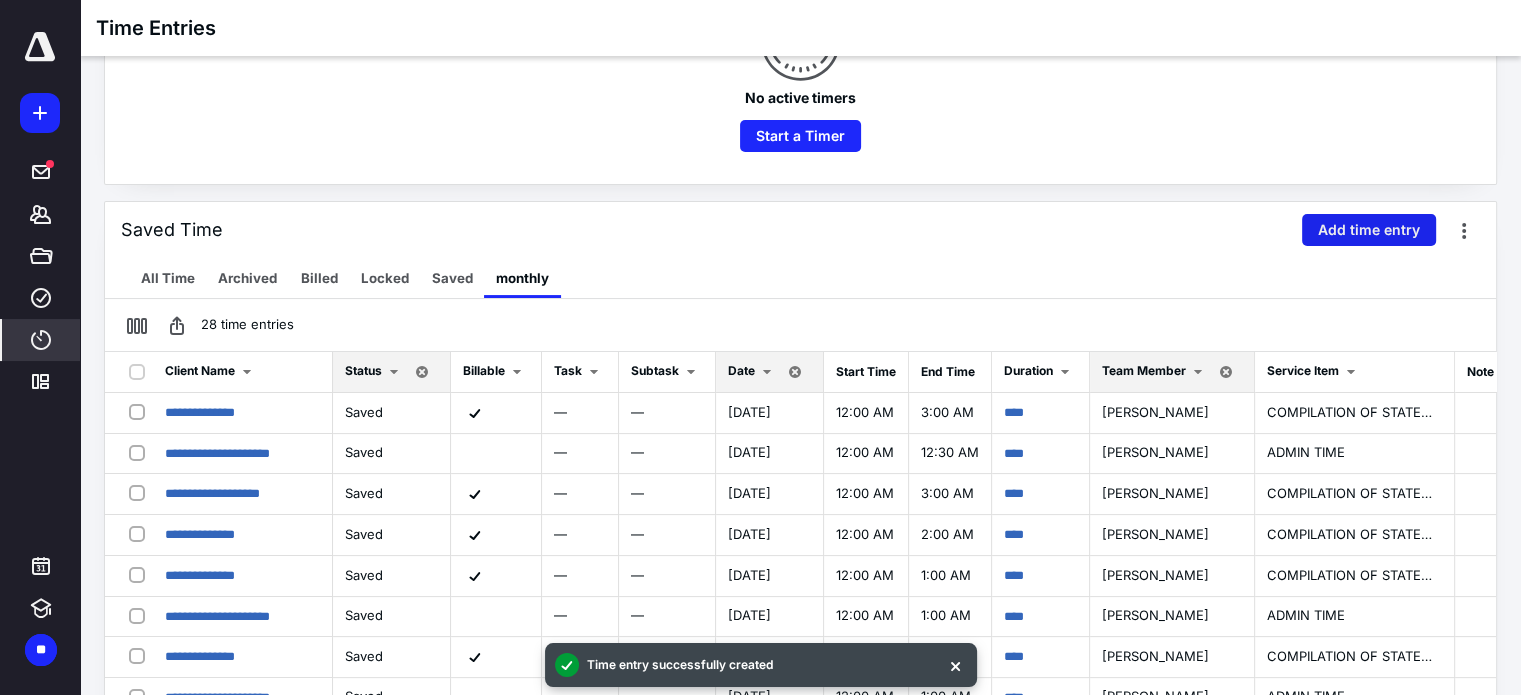 click on "Add time entry" at bounding box center [1369, 230] 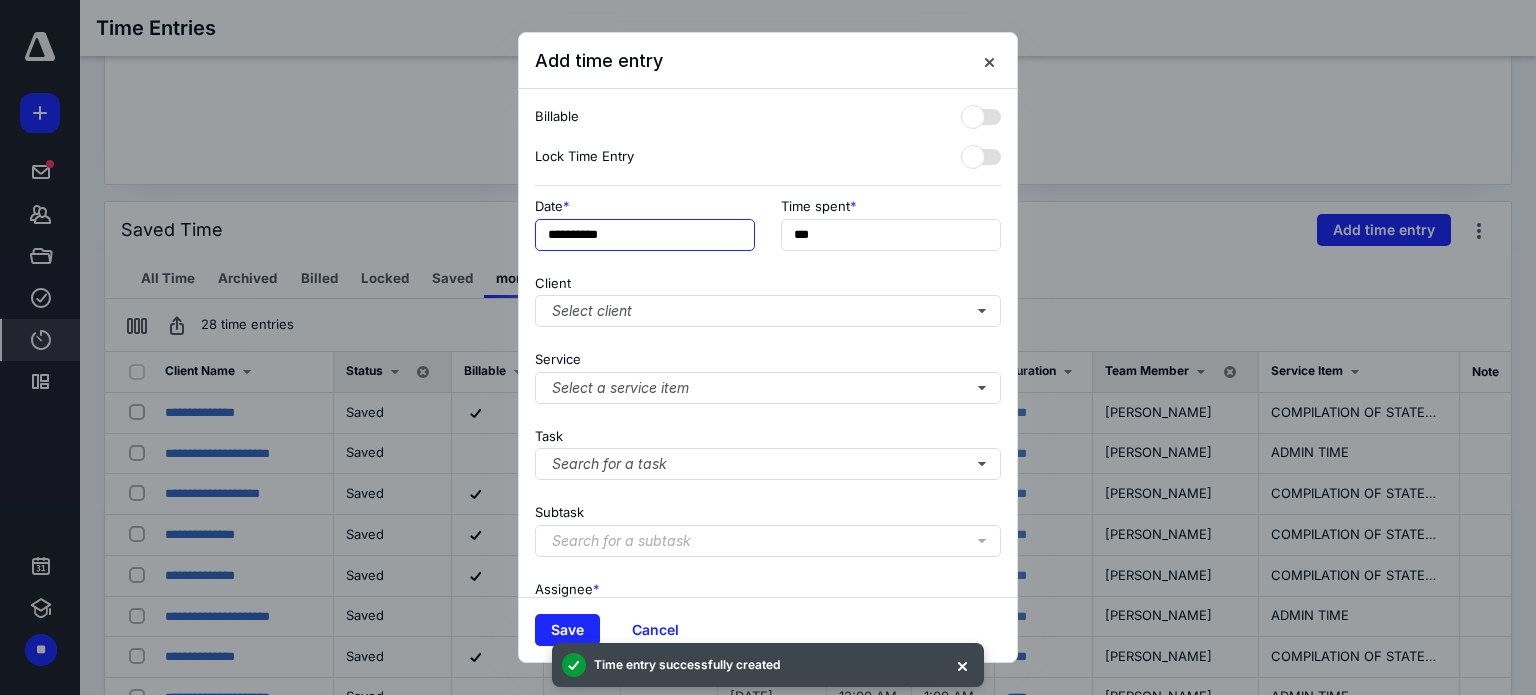 click on "**********" at bounding box center [645, 235] 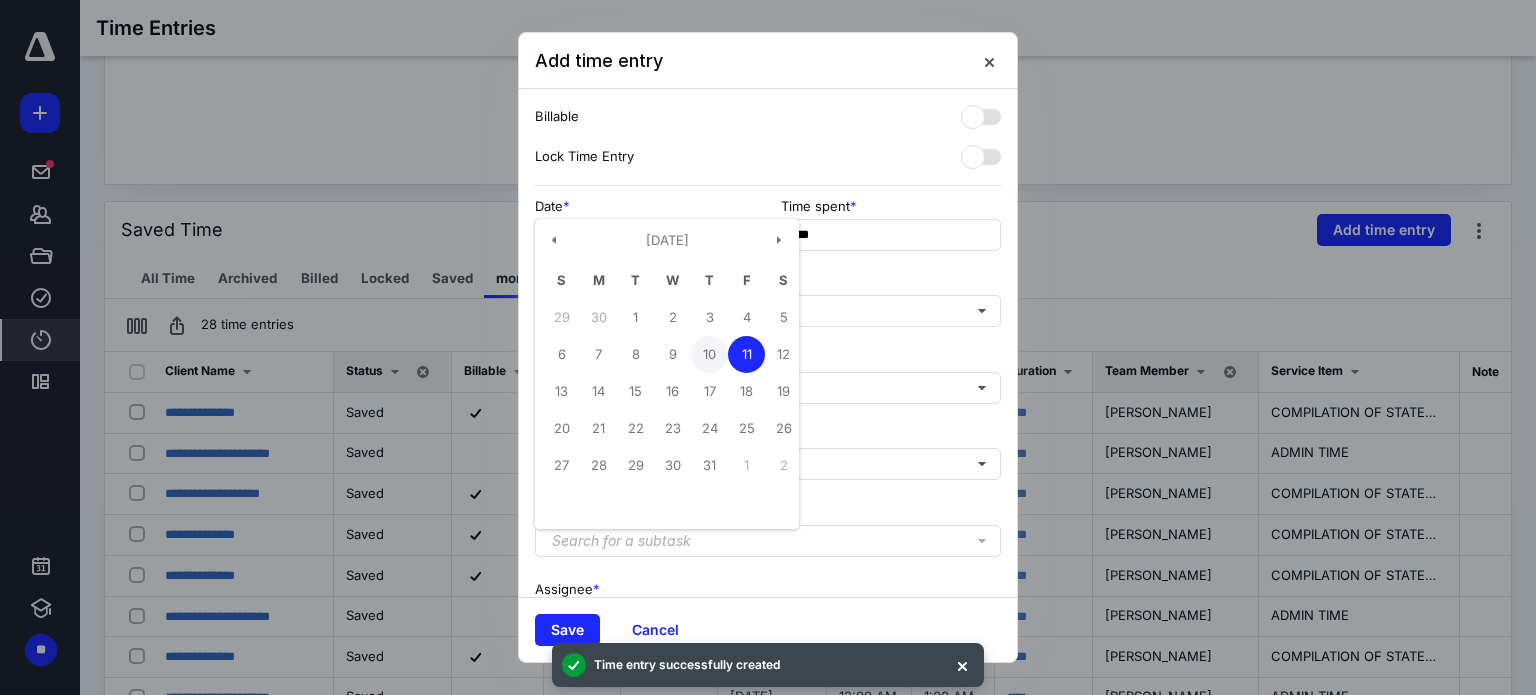 click on "10" at bounding box center [709, 354] 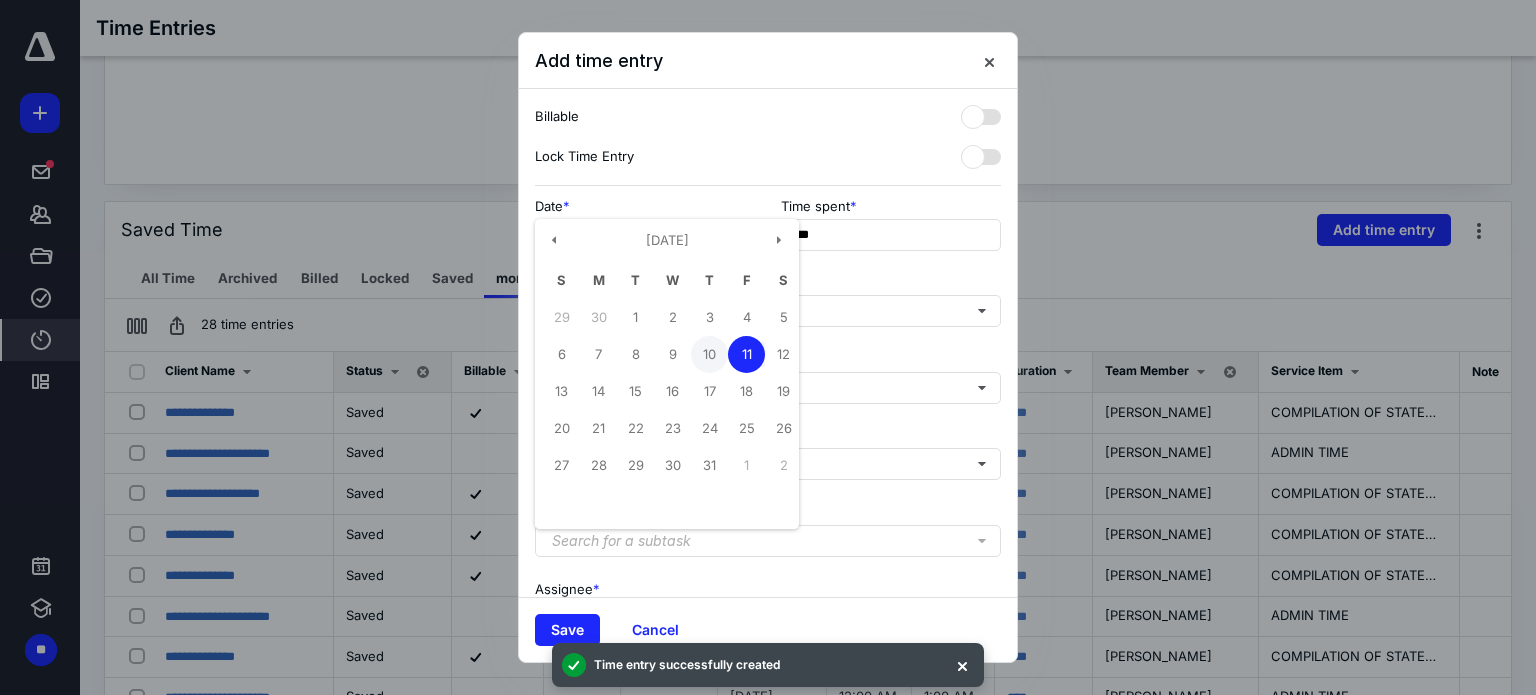 type on "**********" 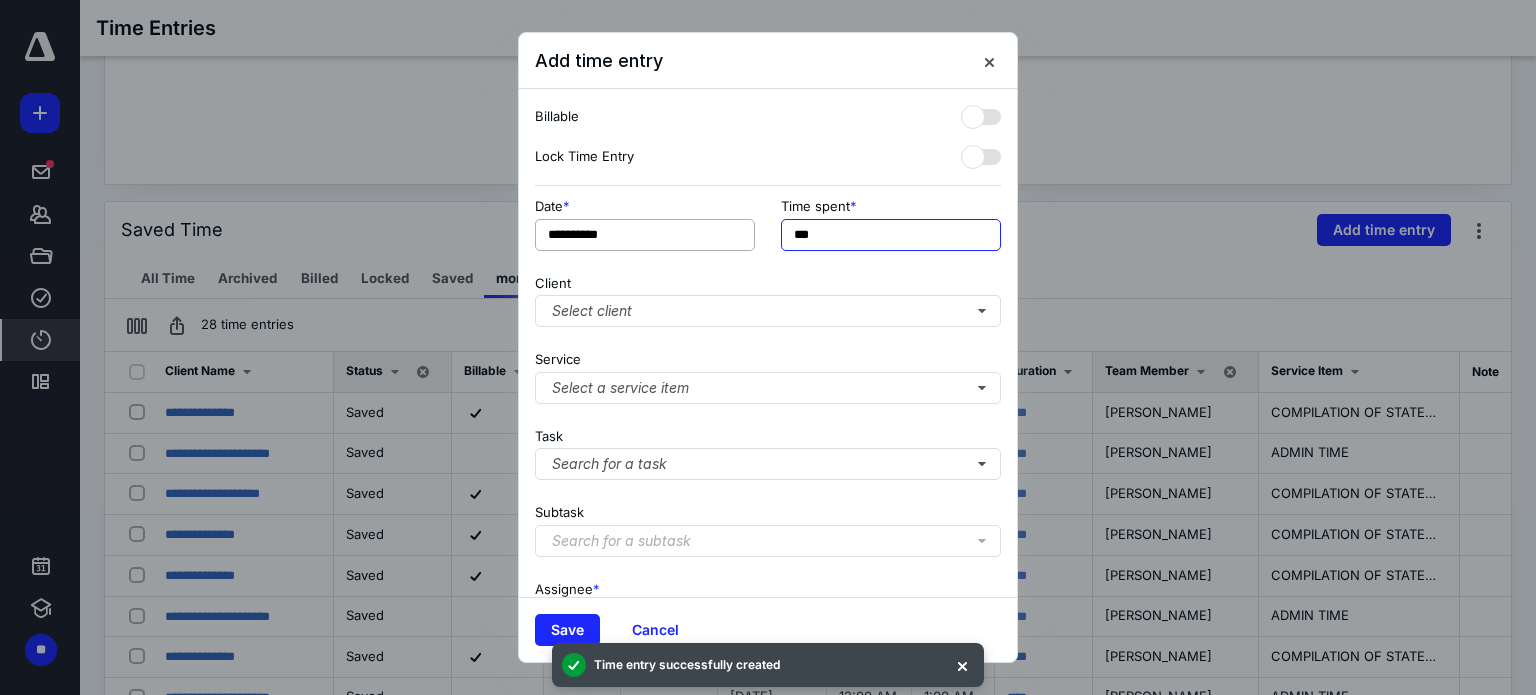 drag, startPoint x: 864, startPoint y: 237, endPoint x: 704, endPoint y: 219, distance: 161.00932 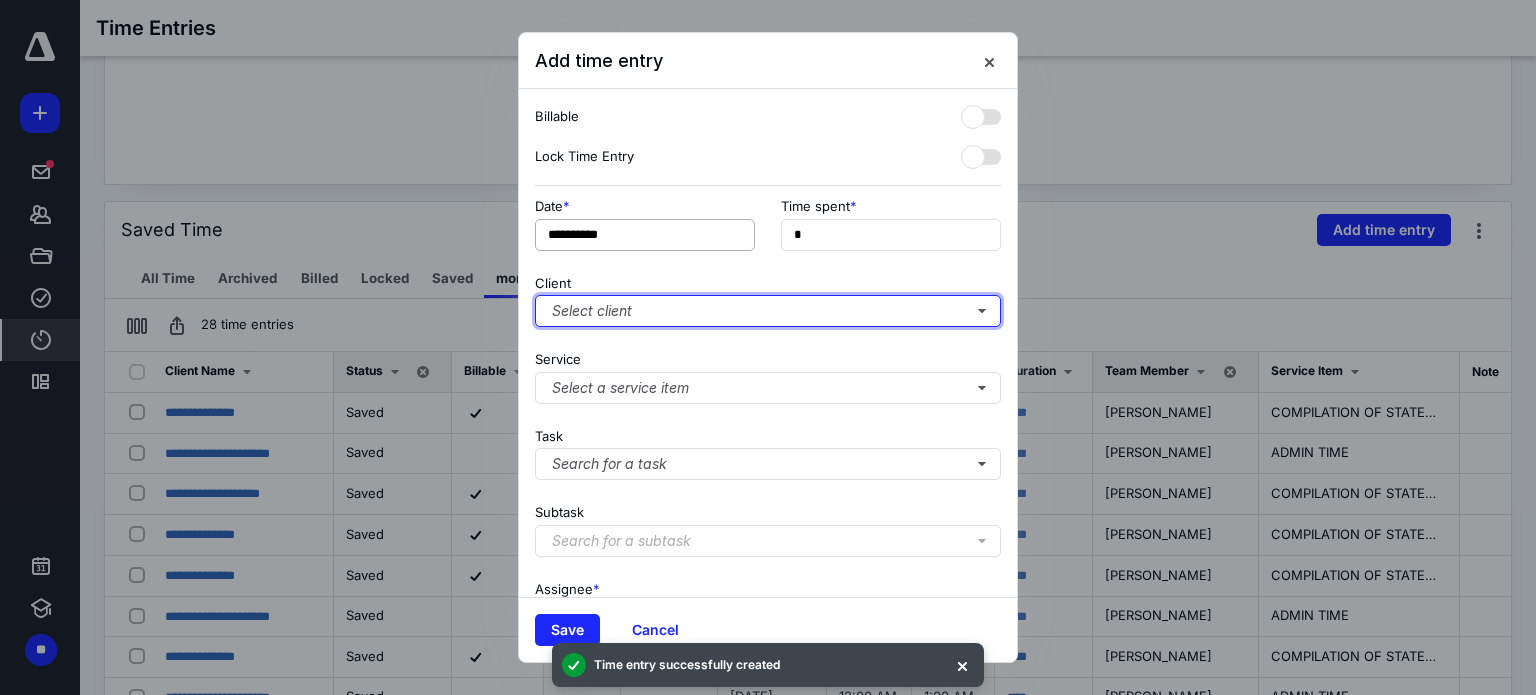 type on "**" 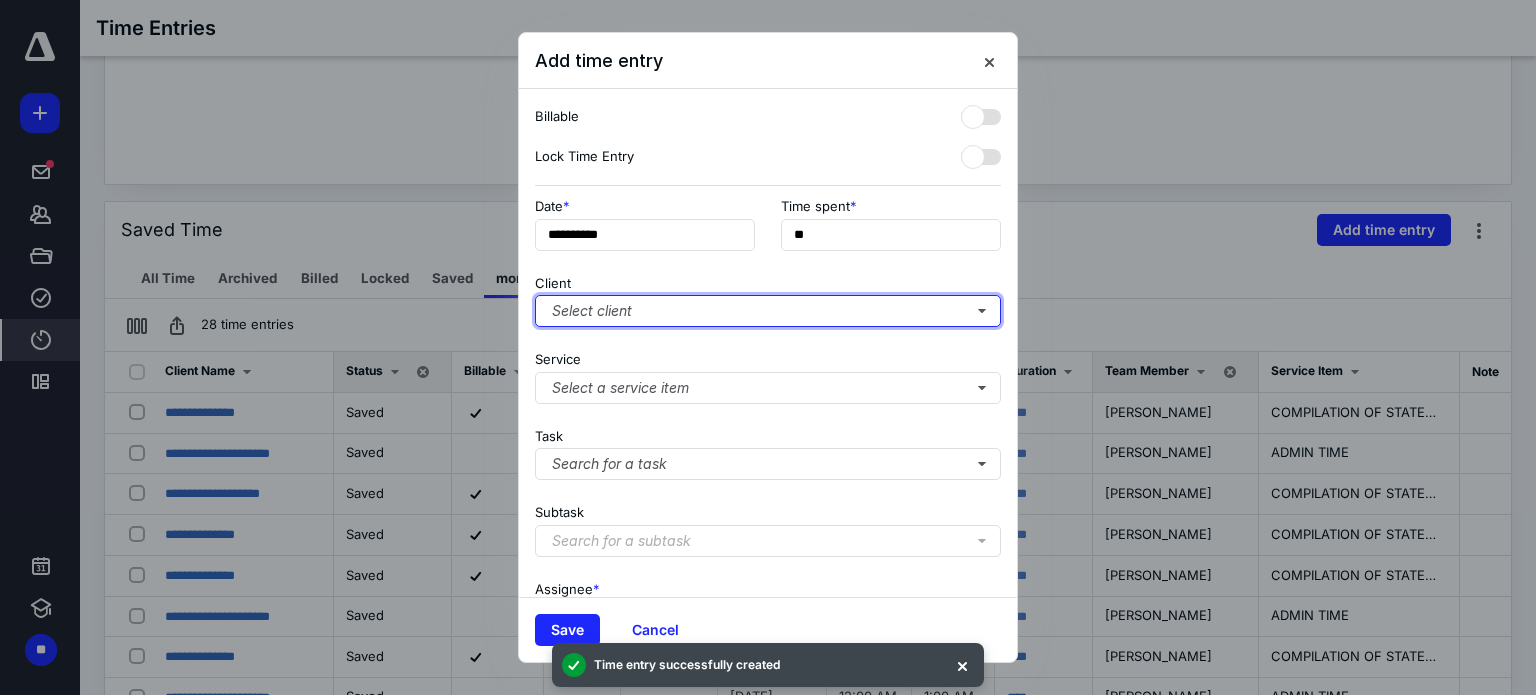 type 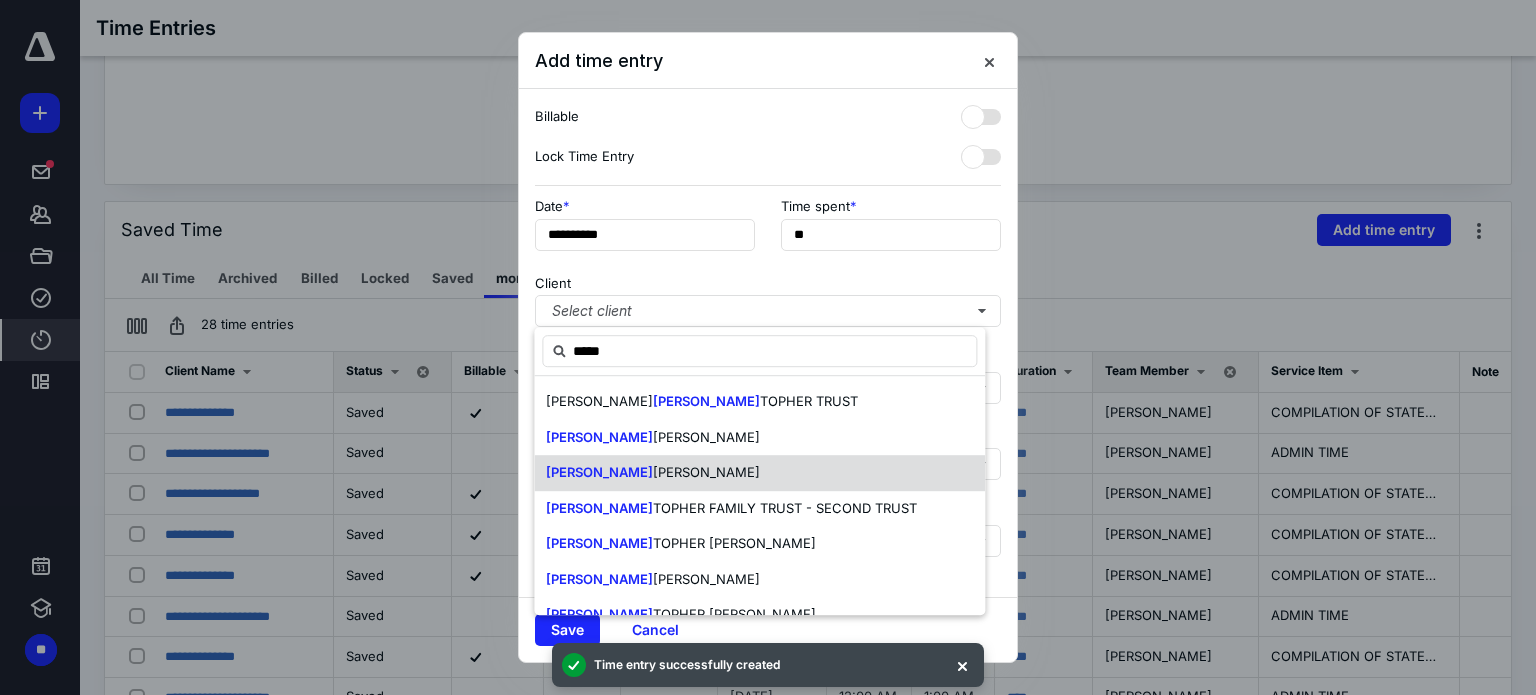 click on "[PERSON_NAME] TOPHER [PERSON_NAME]" at bounding box center (759, 473) 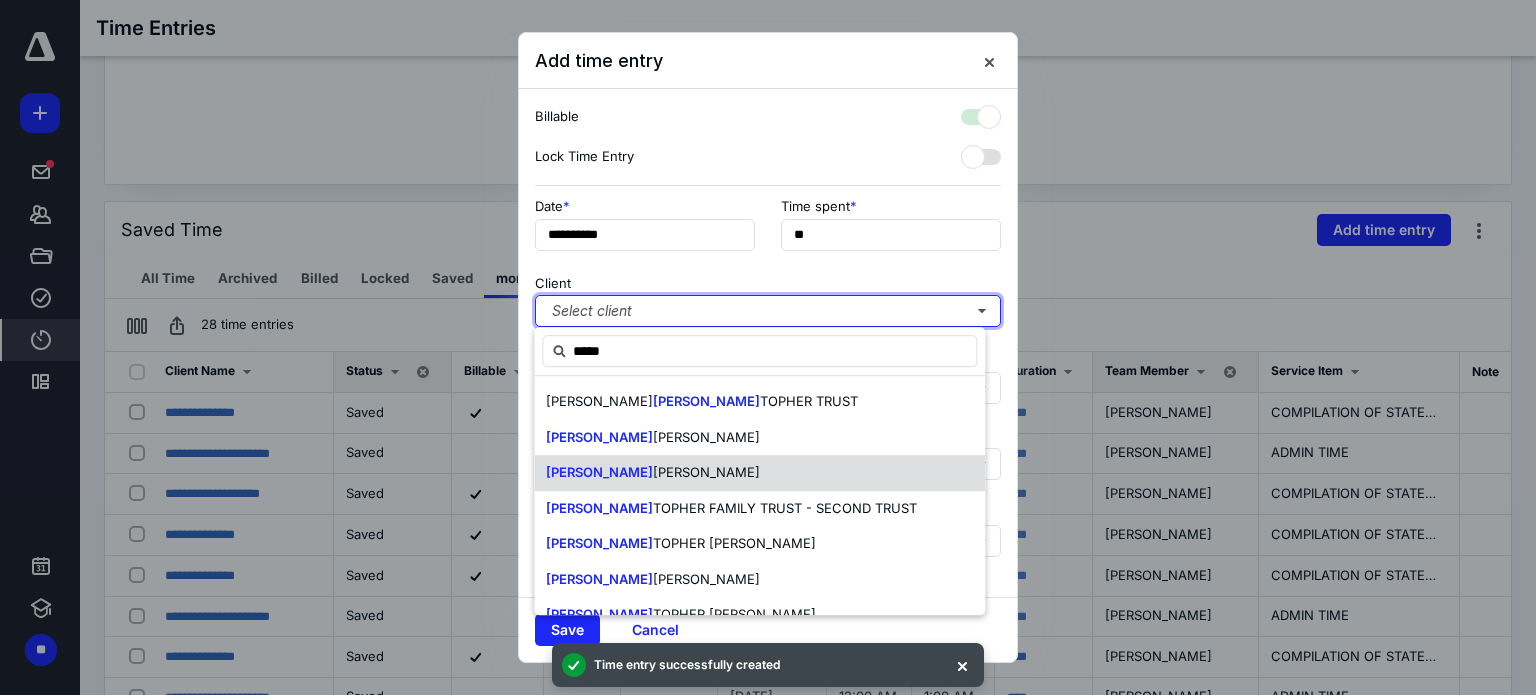 checkbox on "true" 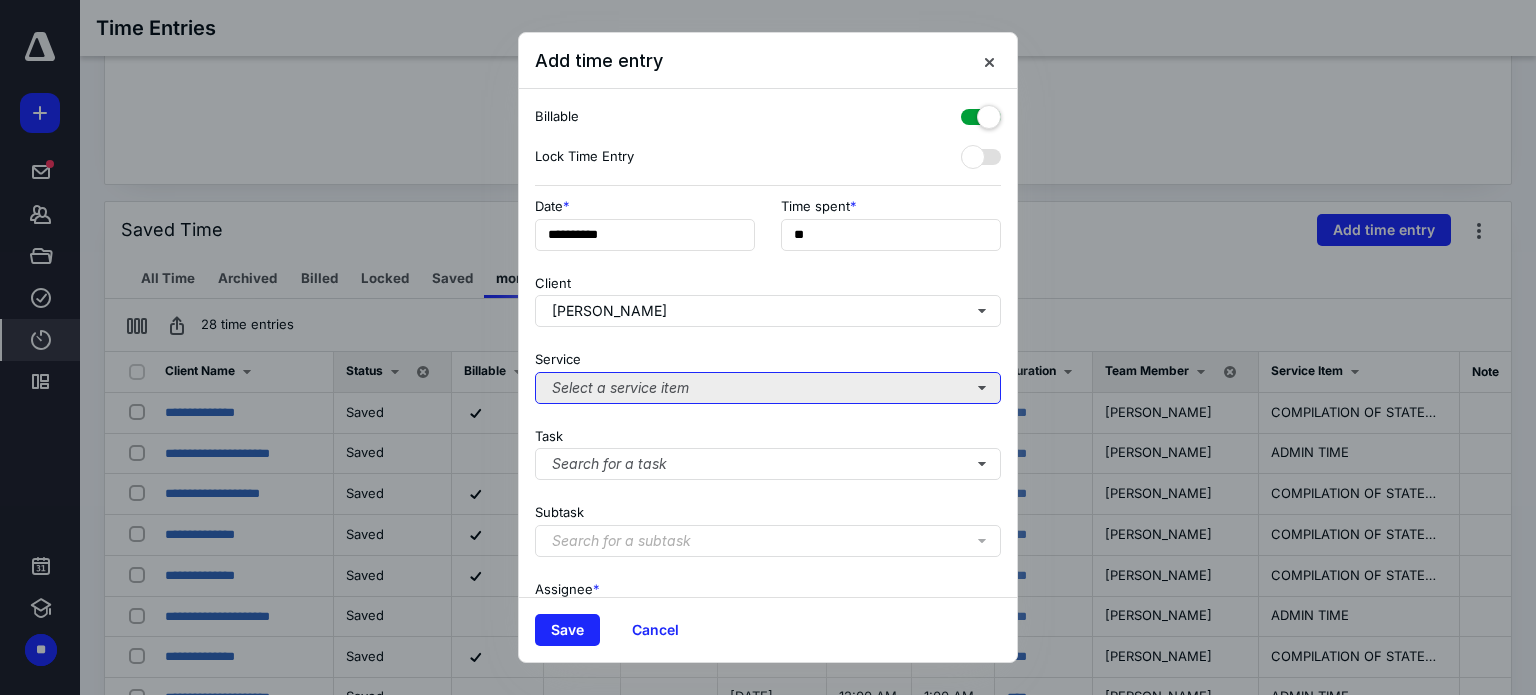 click on "Select a service item" at bounding box center (768, 388) 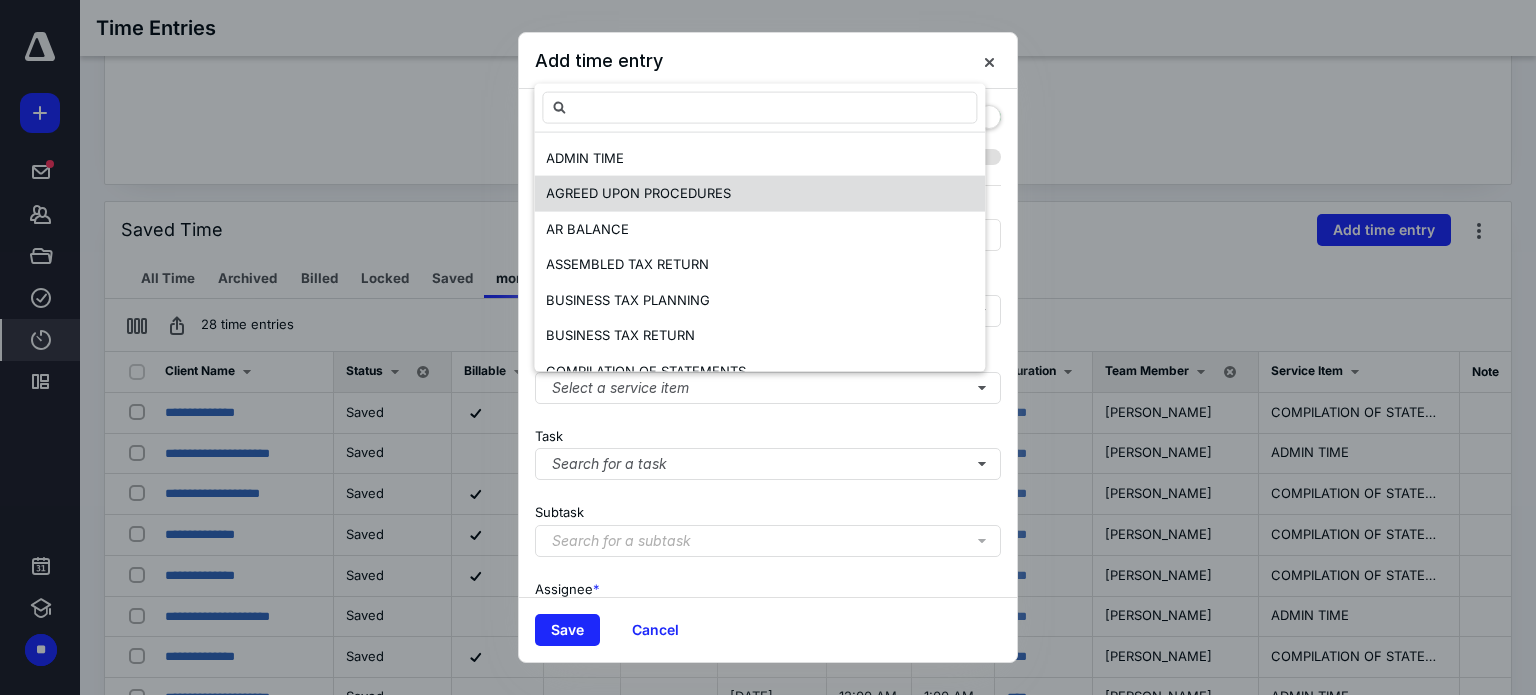 scroll, scrollTop: 100, scrollLeft: 0, axis: vertical 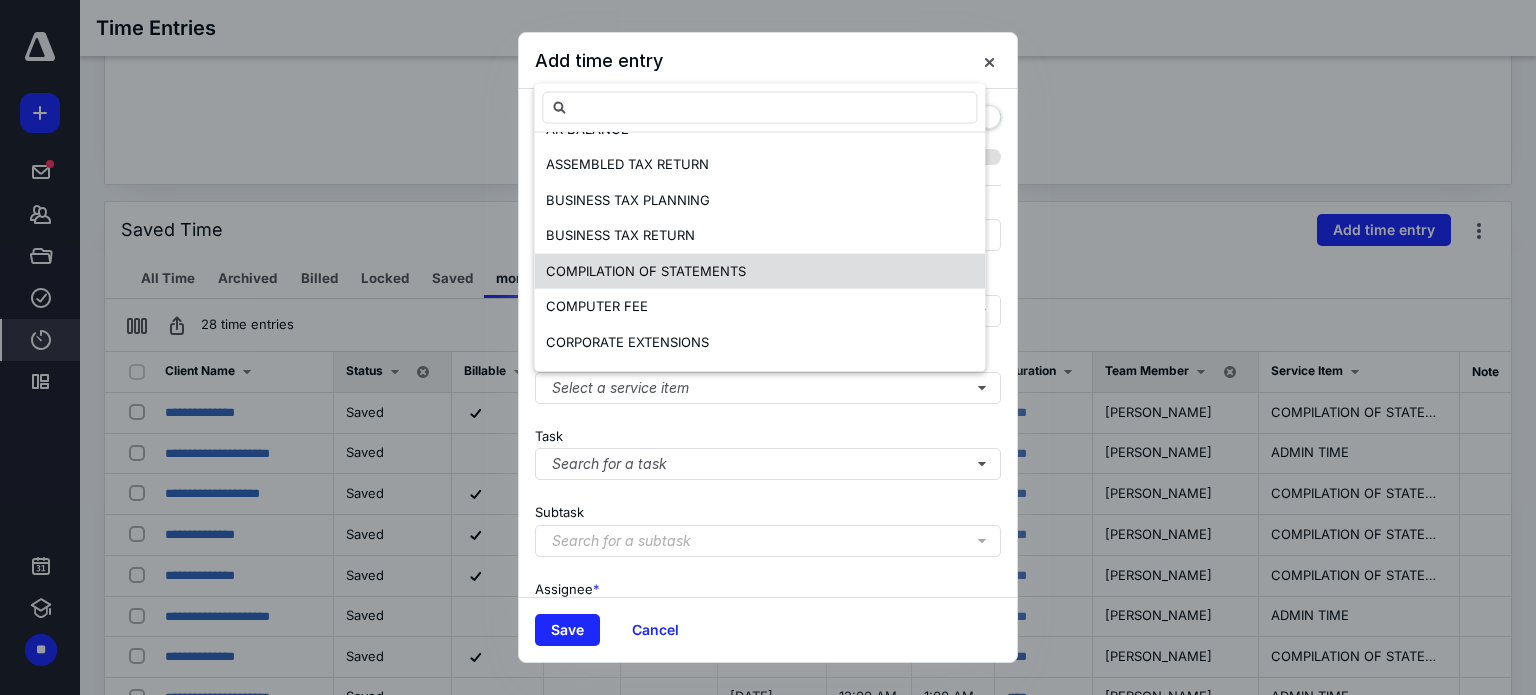 click on "COMPILATION OF STATEMENTS" at bounding box center (646, 270) 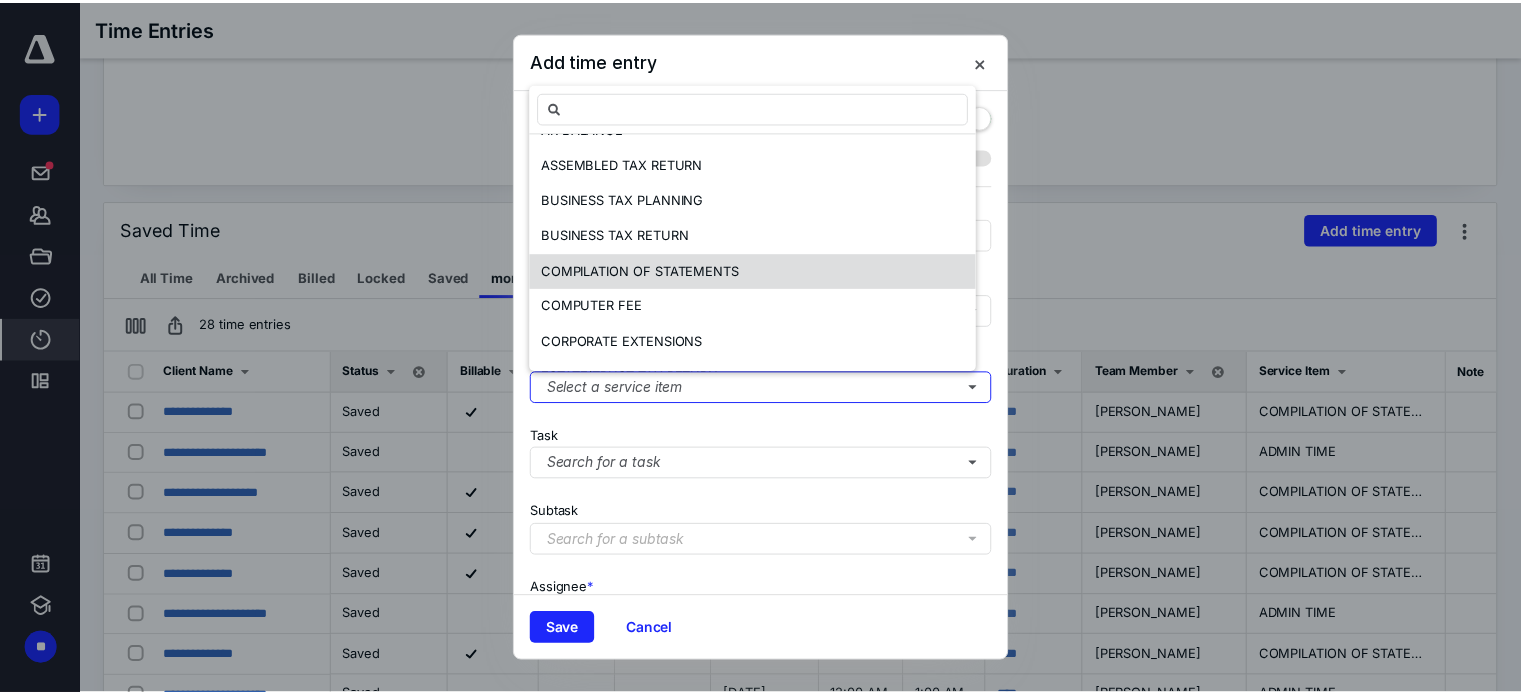 scroll, scrollTop: 0, scrollLeft: 0, axis: both 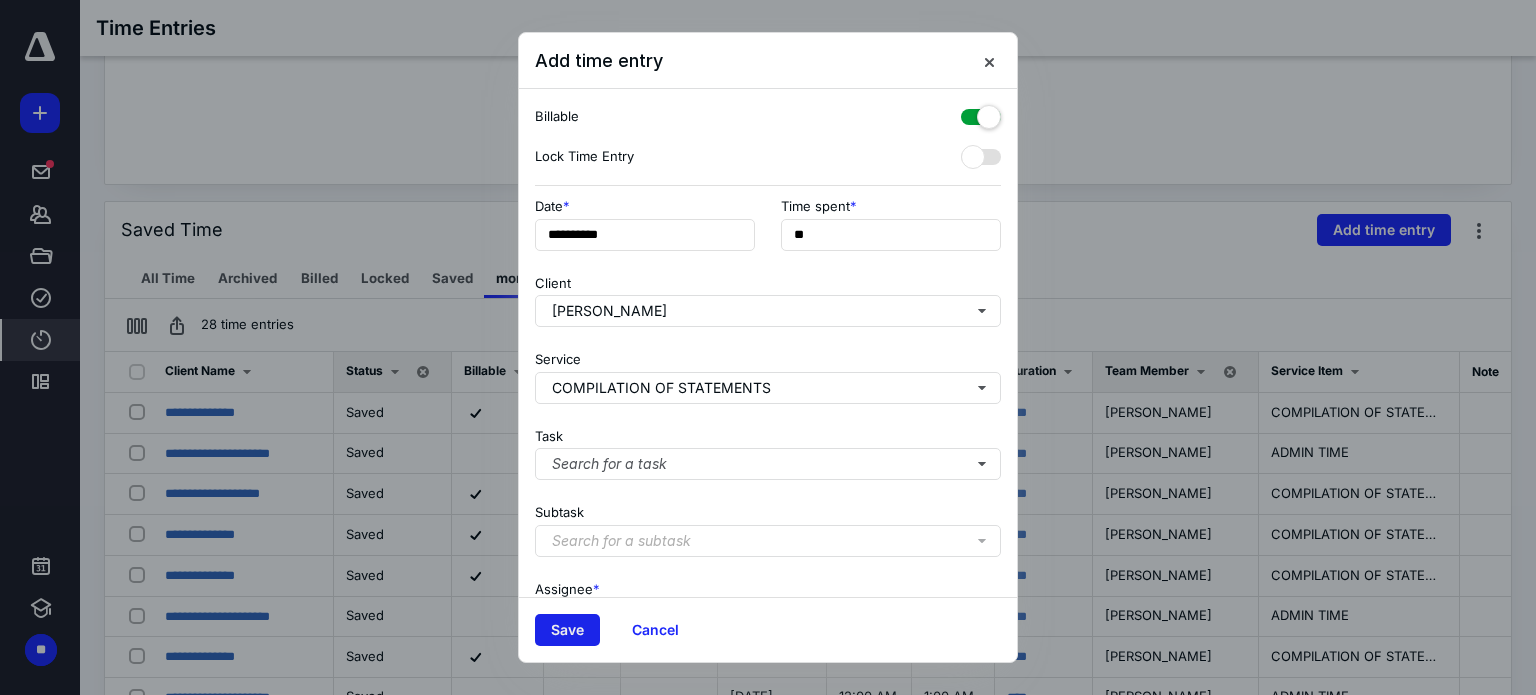 click on "Save" at bounding box center (567, 630) 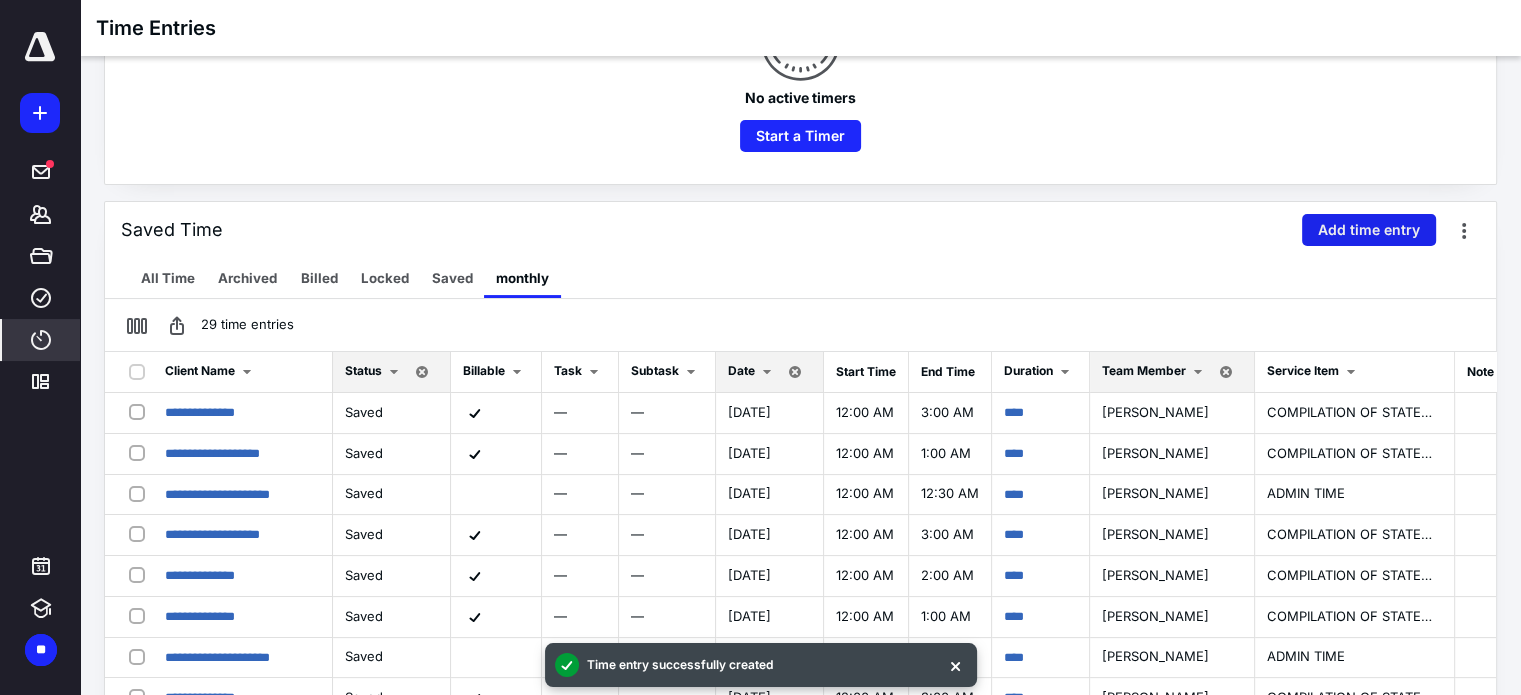 click on "Add time entry" at bounding box center [1369, 230] 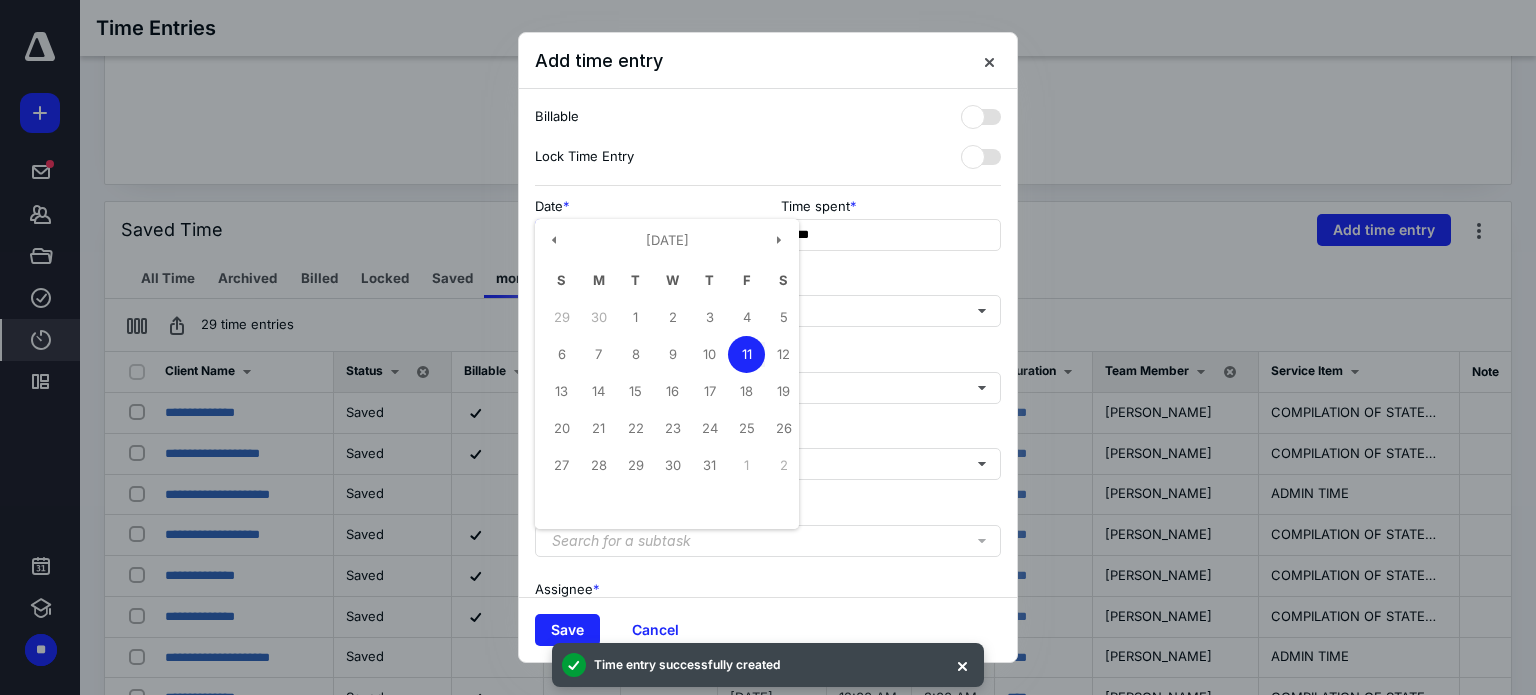 click on "**********" at bounding box center (645, 235) 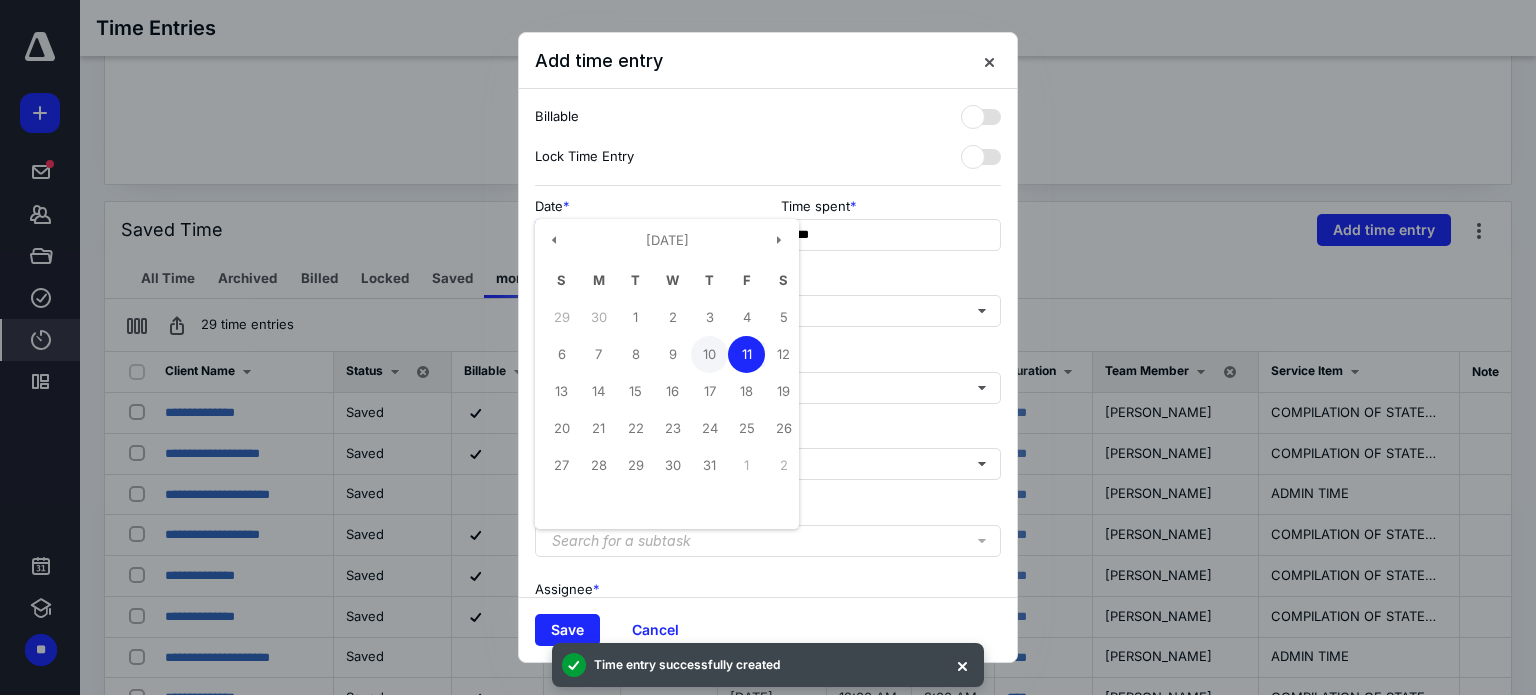 click on "10" at bounding box center [709, 354] 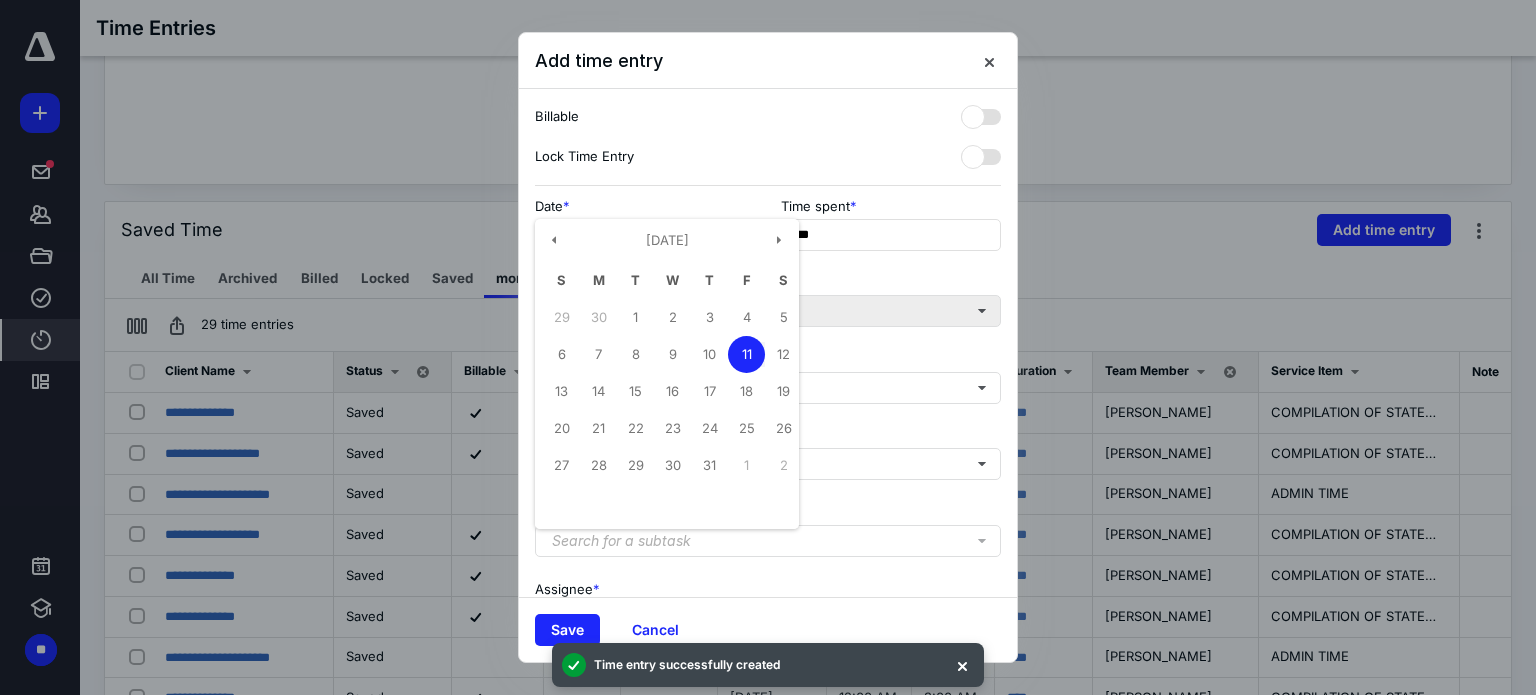 type on "**********" 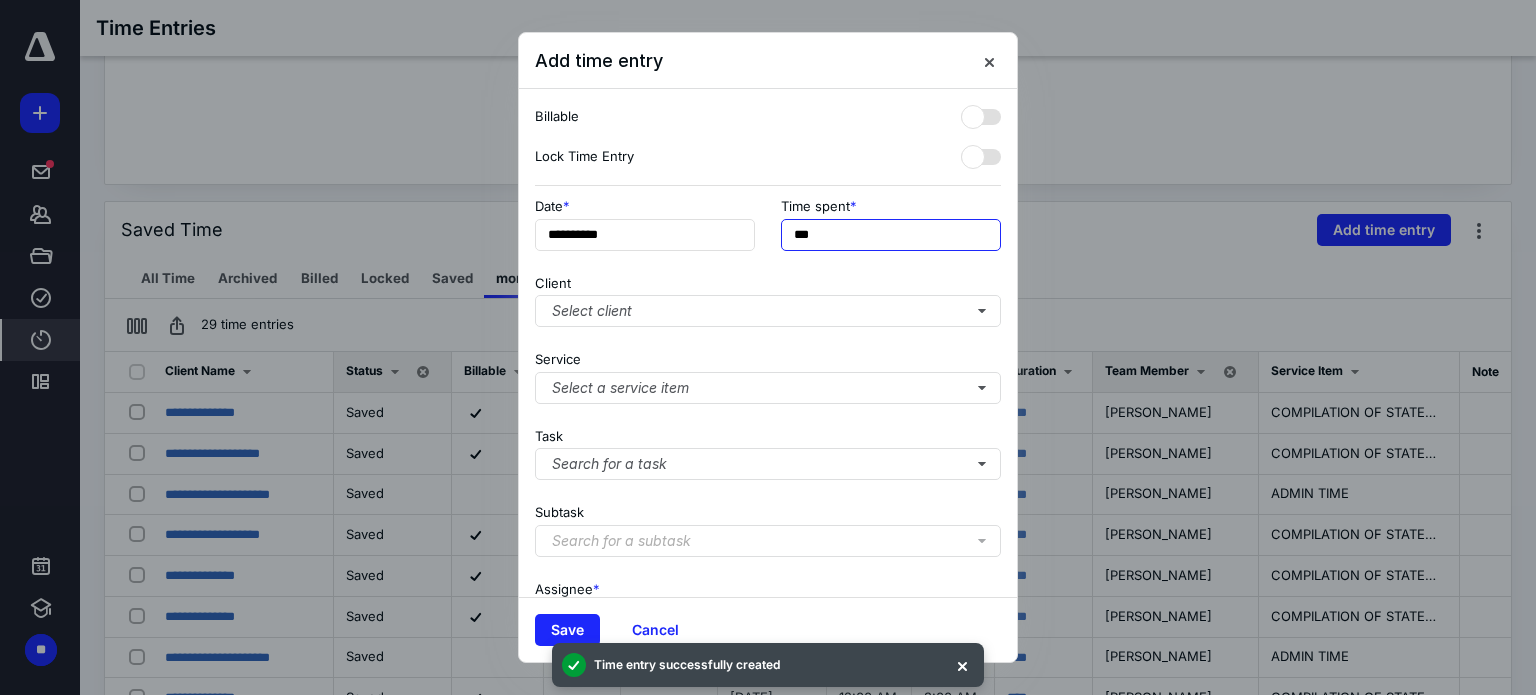 drag, startPoint x: 870, startPoint y: 228, endPoint x: 624, endPoint y: 156, distance: 256.3201 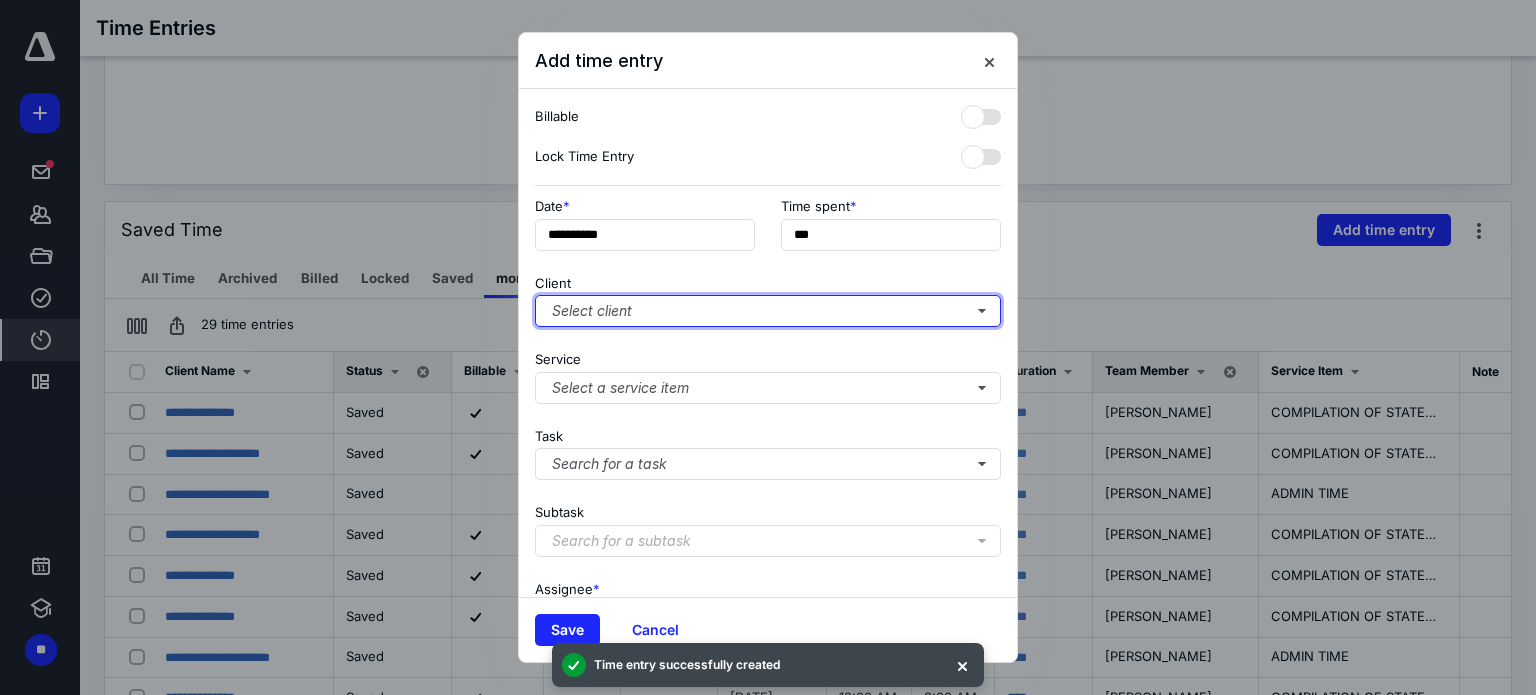 type on "***" 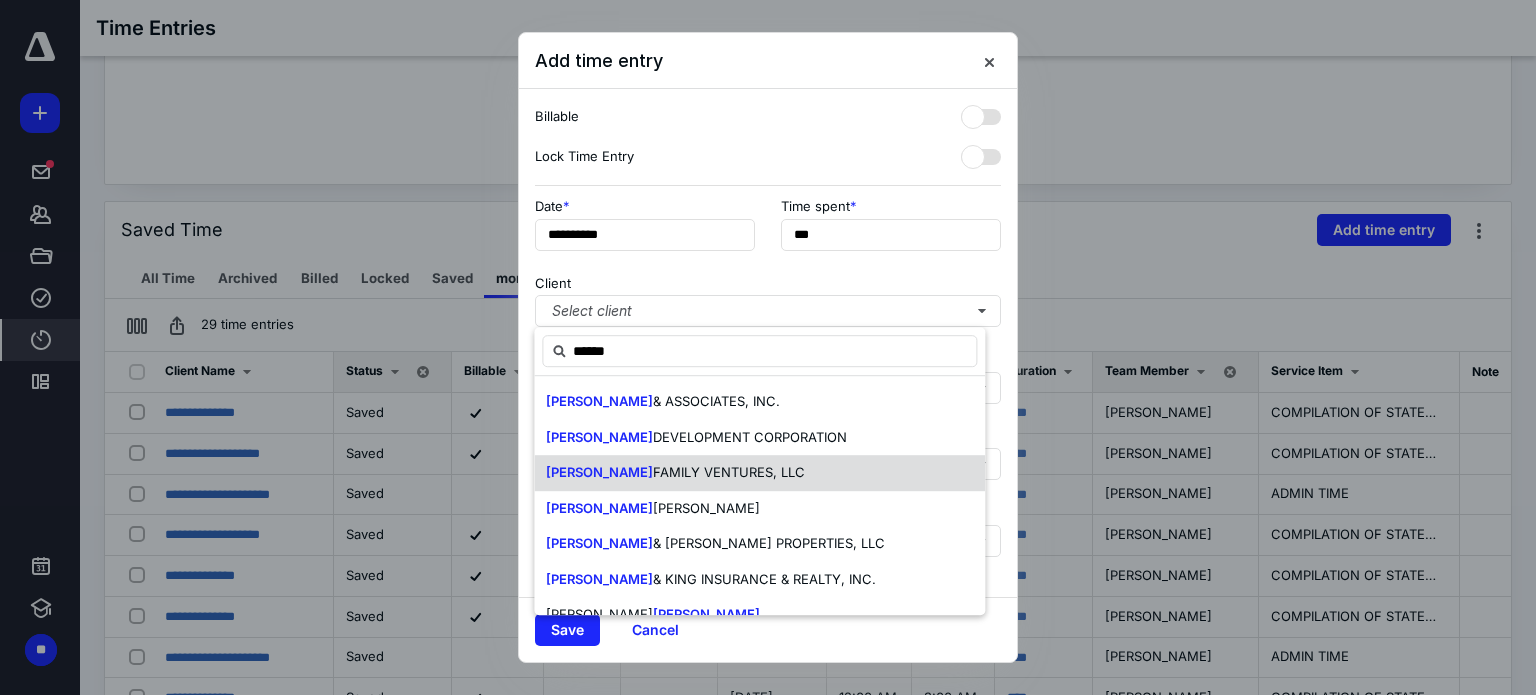 click on "[PERSON_NAME]  FAMILY VENTURES, LLC" at bounding box center [759, 473] 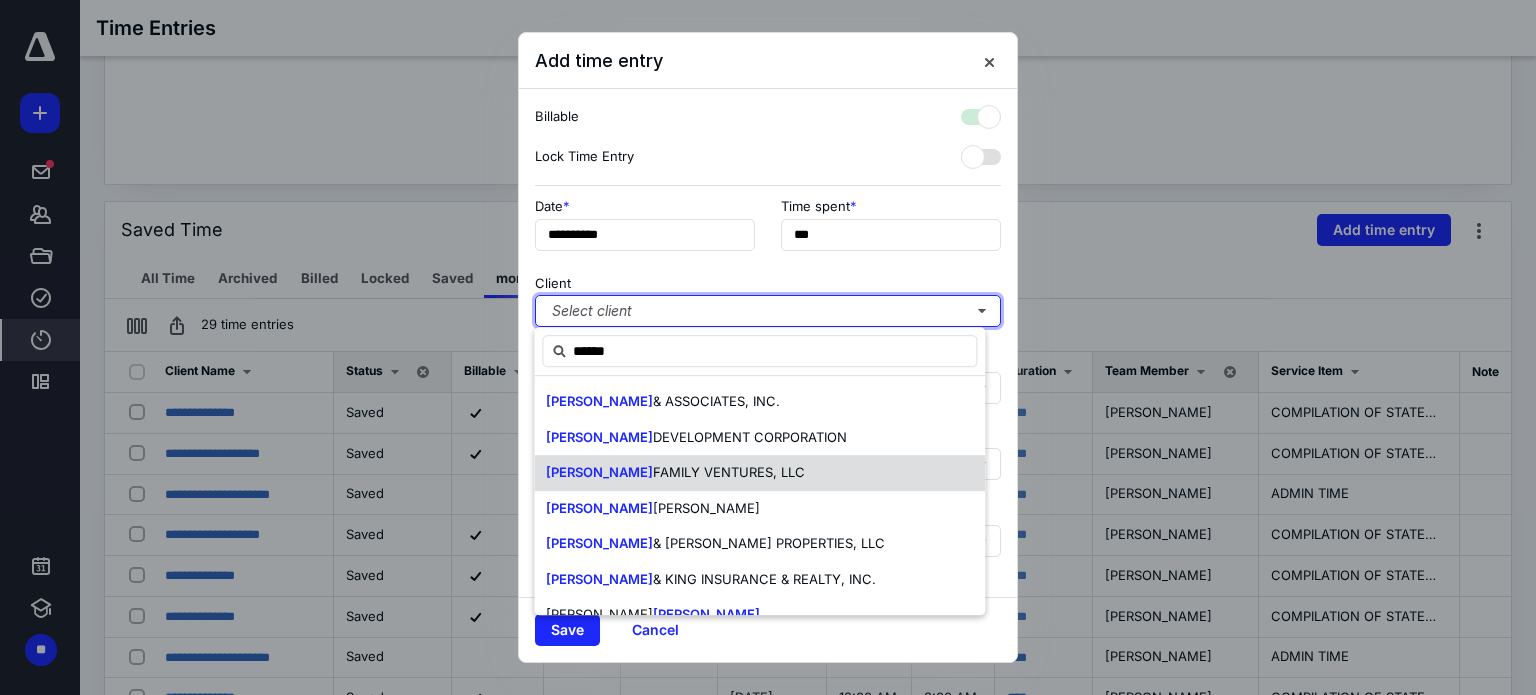 checkbox on "true" 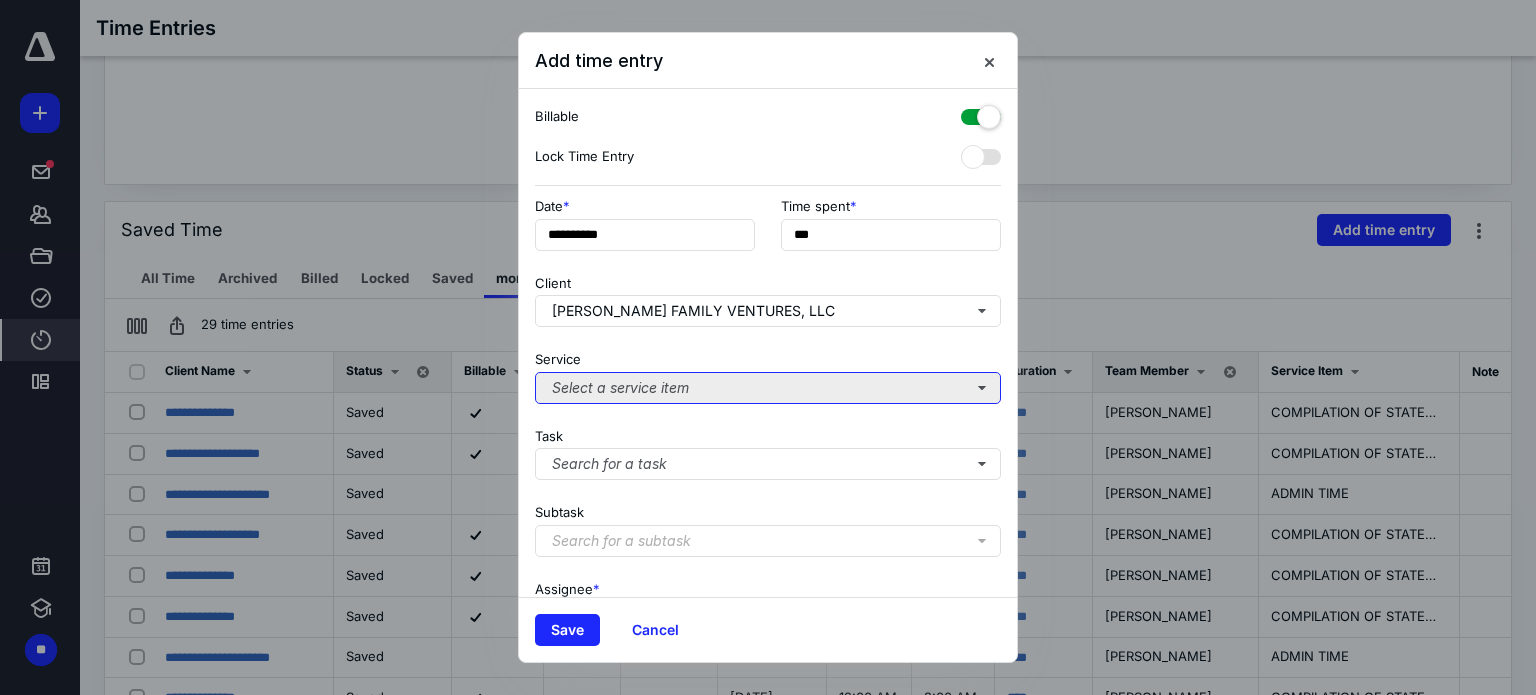 click on "Select a service item" at bounding box center [768, 388] 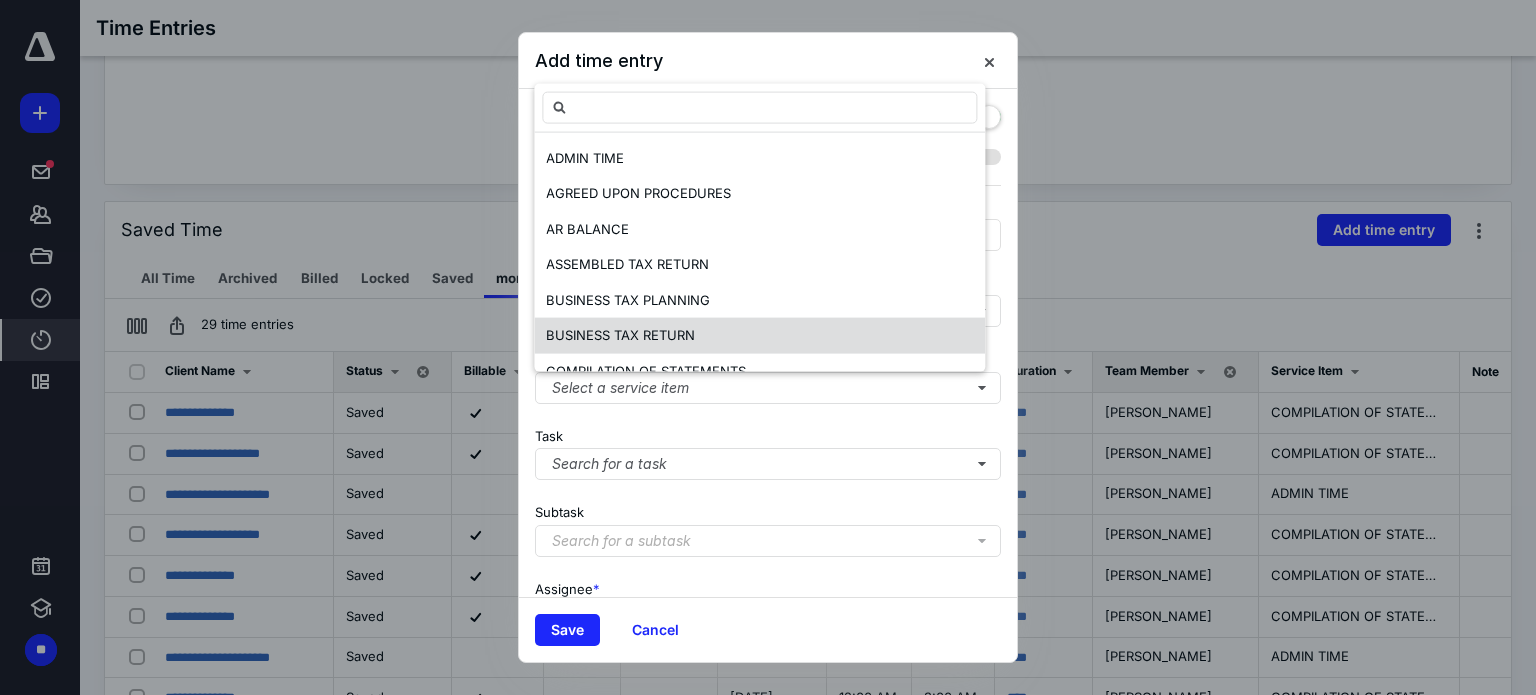 drag, startPoint x: 693, startPoint y: 298, endPoint x: 696, endPoint y: 334, distance: 36.124783 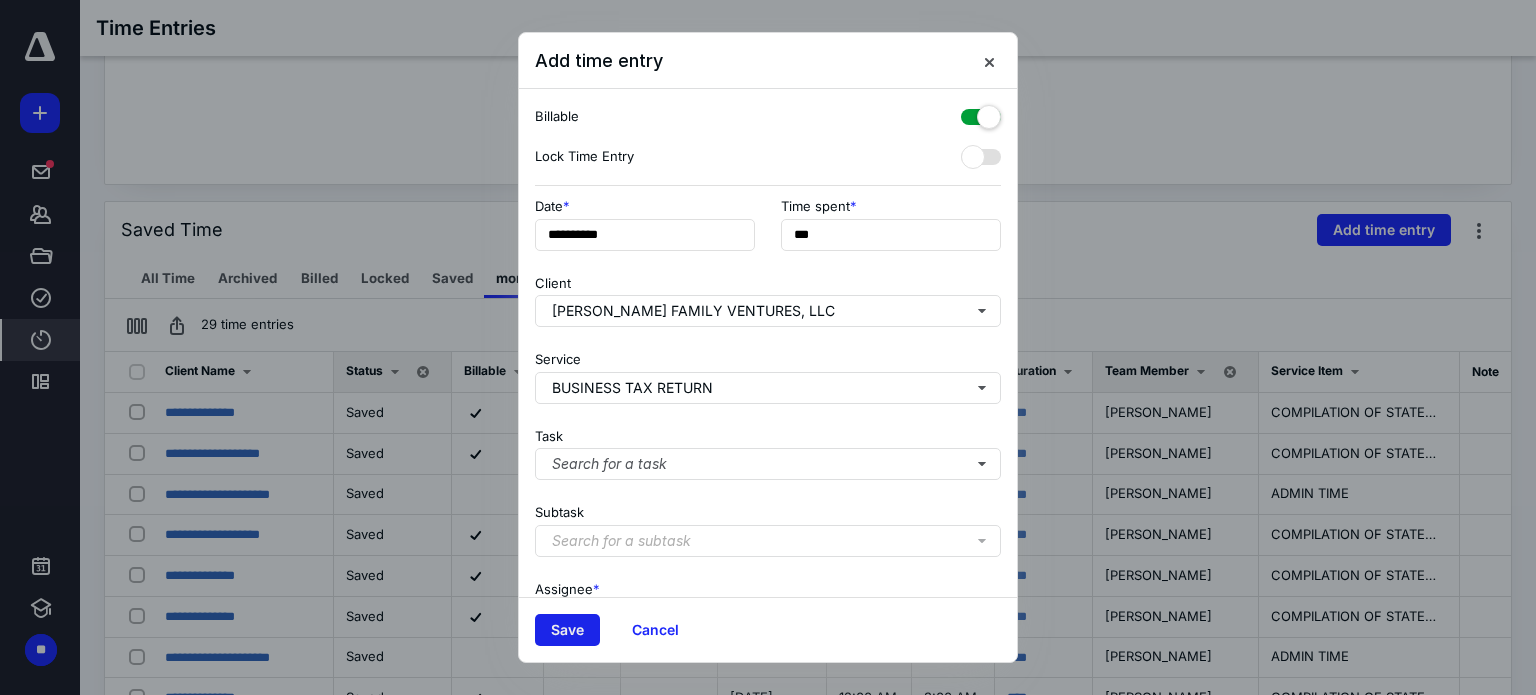 click on "Save" at bounding box center [567, 630] 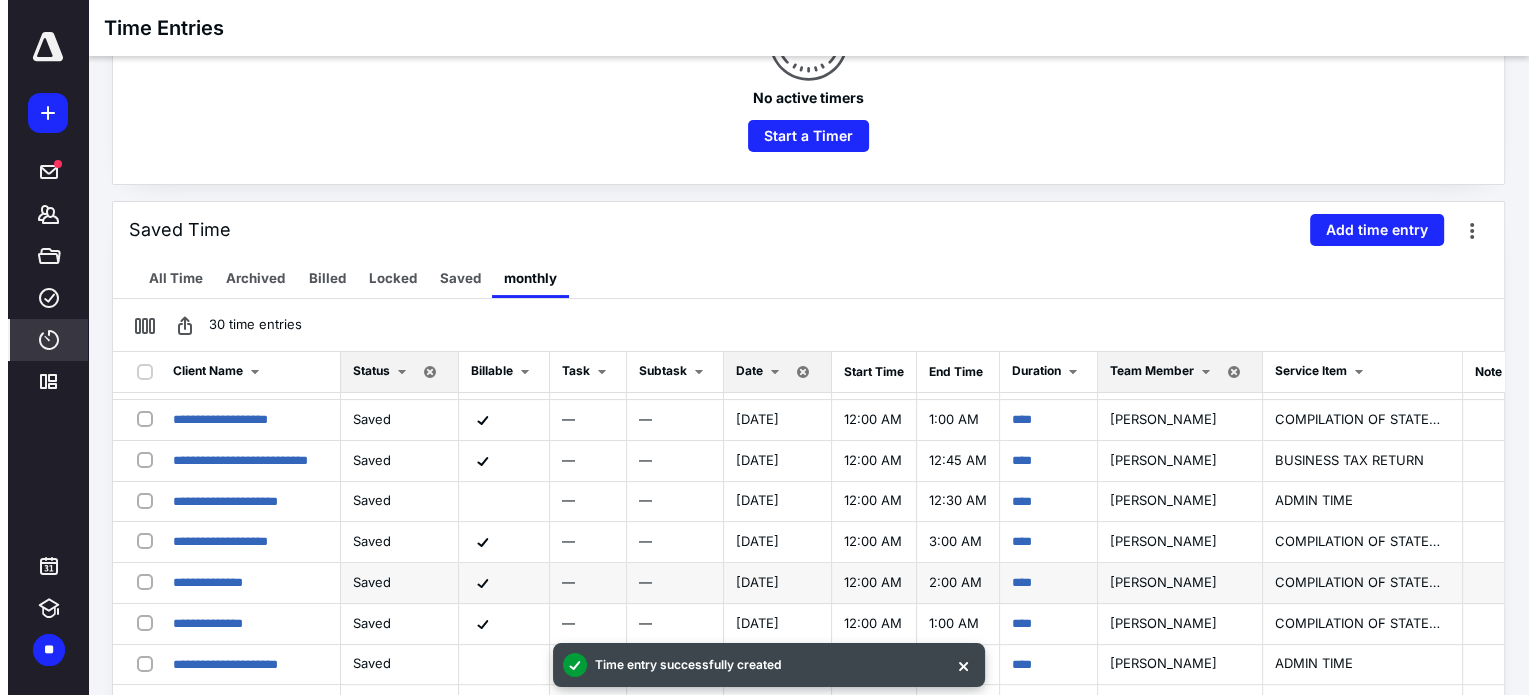 scroll, scrollTop: 0, scrollLeft: 0, axis: both 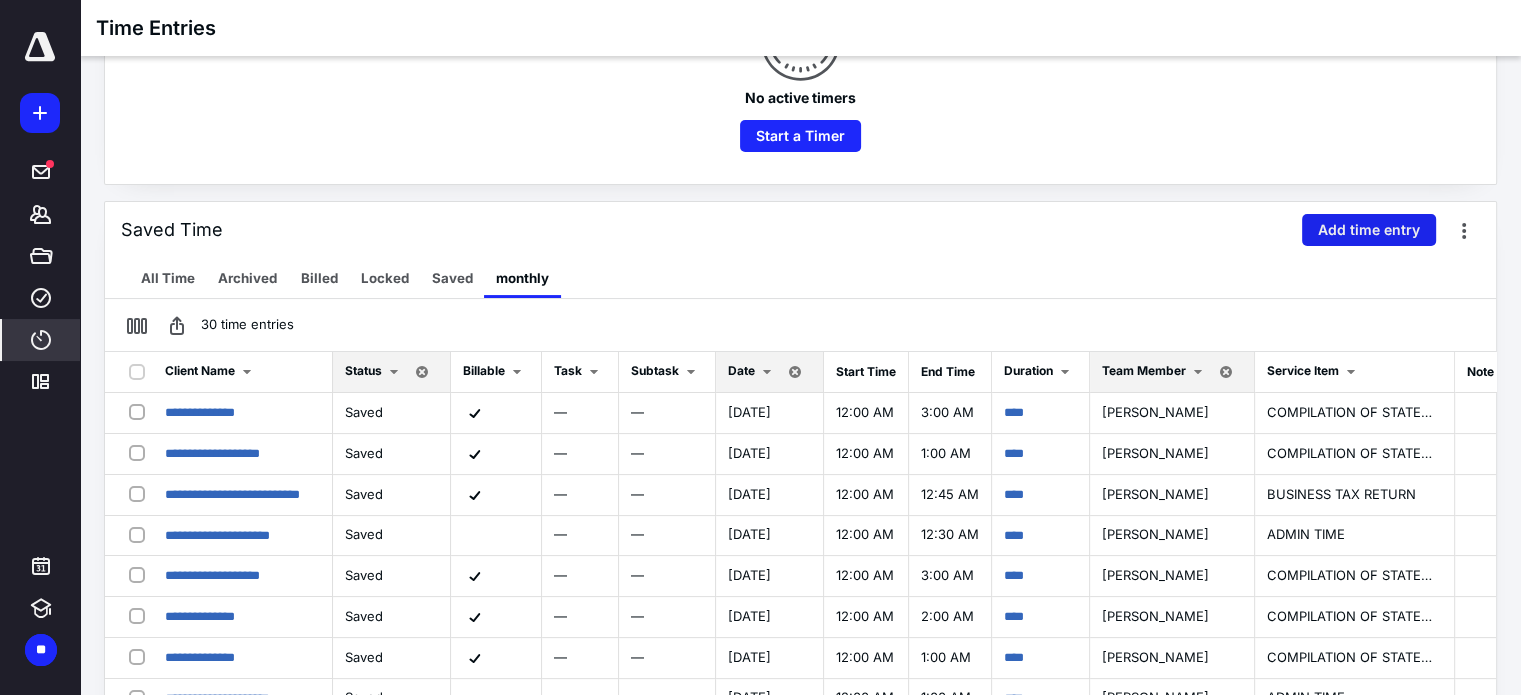 click on "Add time entry" at bounding box center (1369, 230) 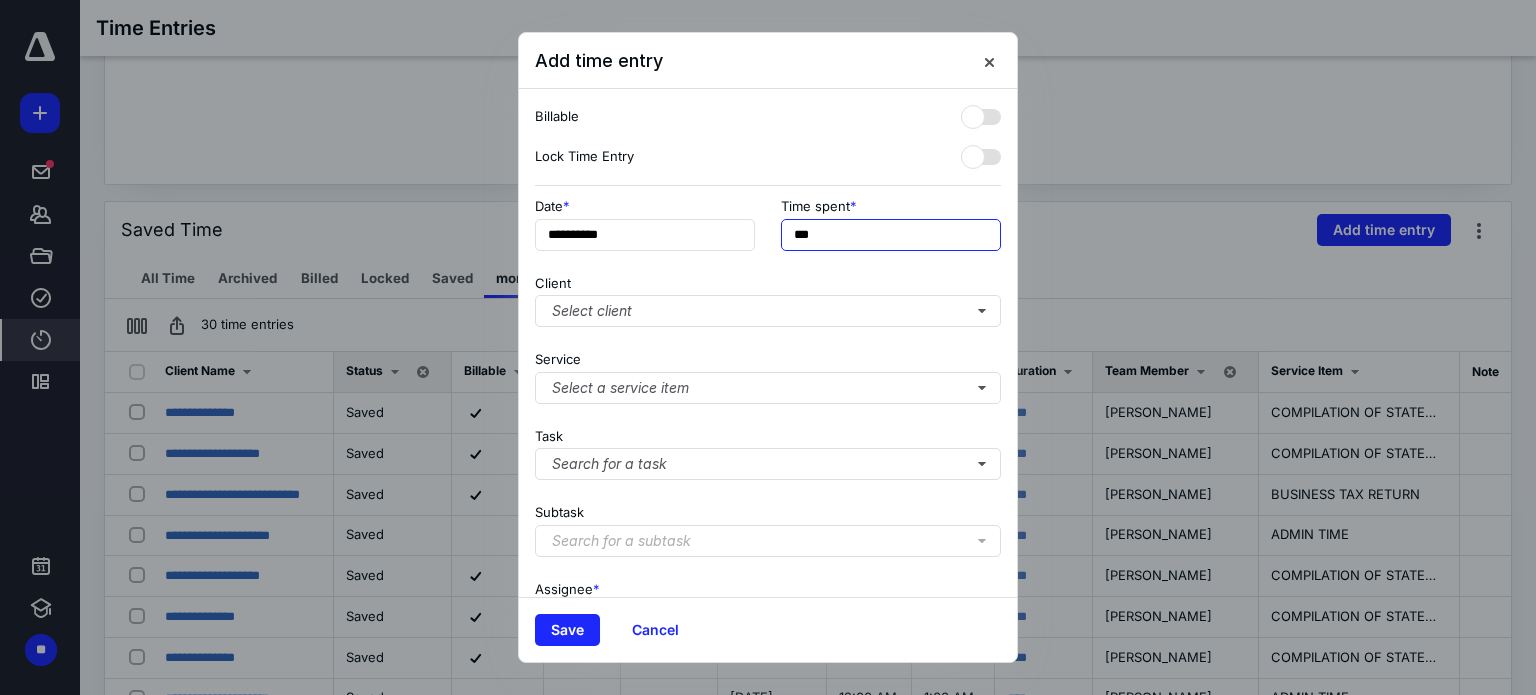 drag, startPoint x: 829, startPoint y: 230, endPoint x: 643, endPoint y: 196, distance: 189.08199 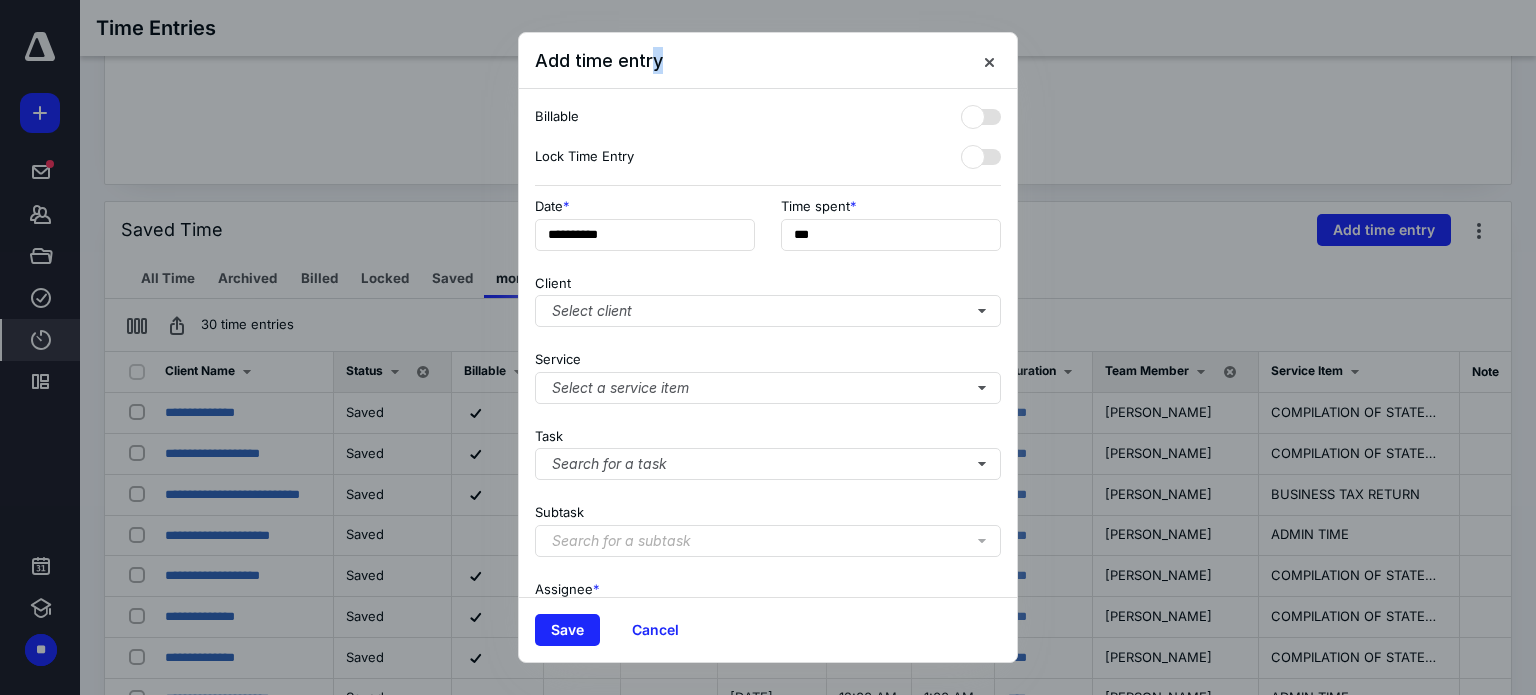 drag, startPoint x: 852, startPoint y: 55, endPoint x: 648, endPoint y: 59, distance: 204.03922 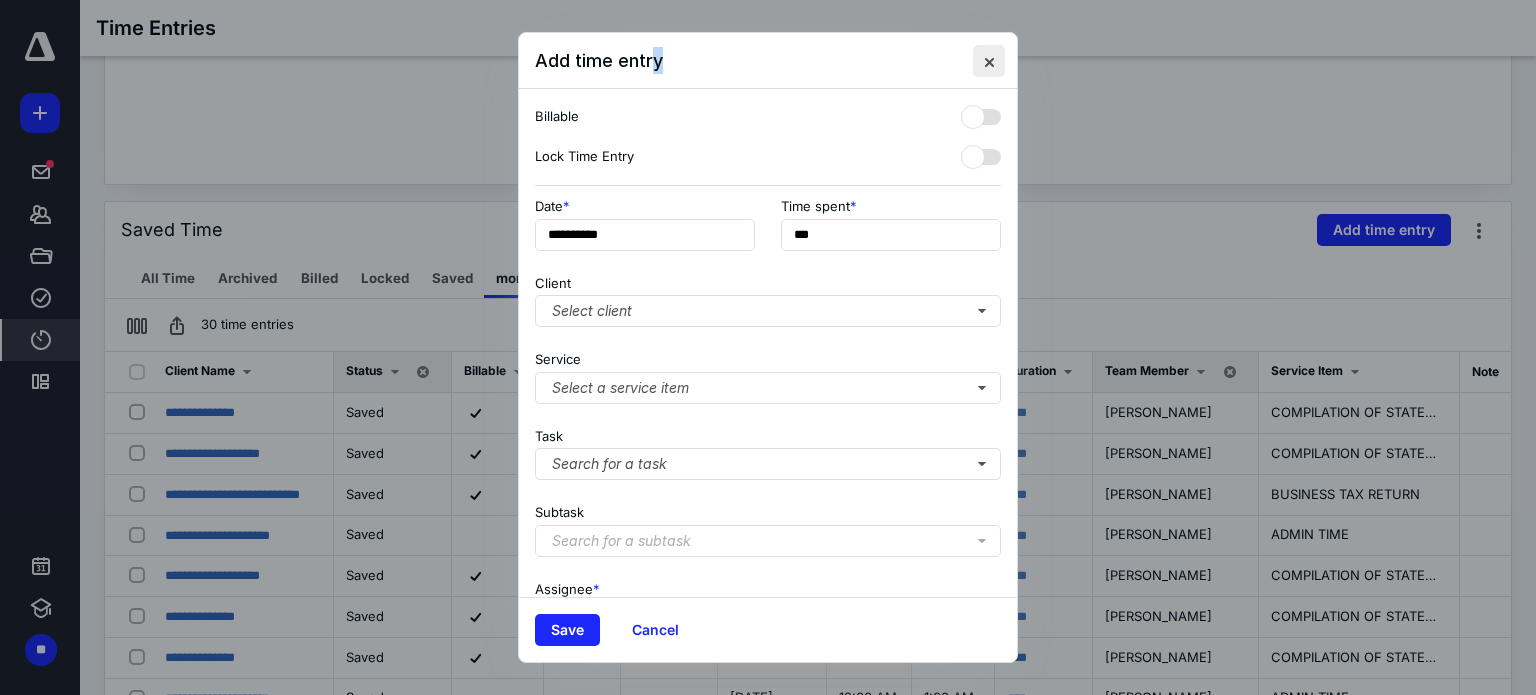click at bounding box center [989, 61] 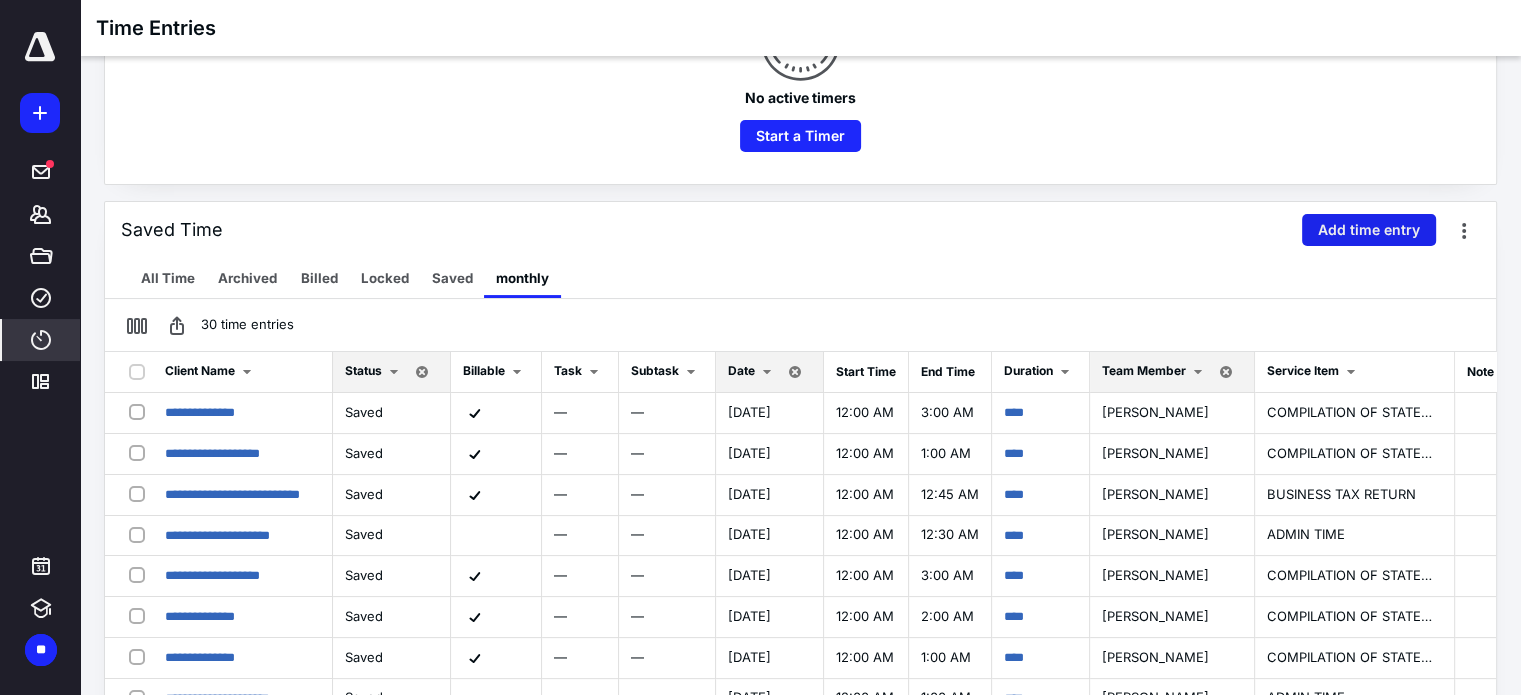 click on "Add time entry" at bounding box center (1369, 230) 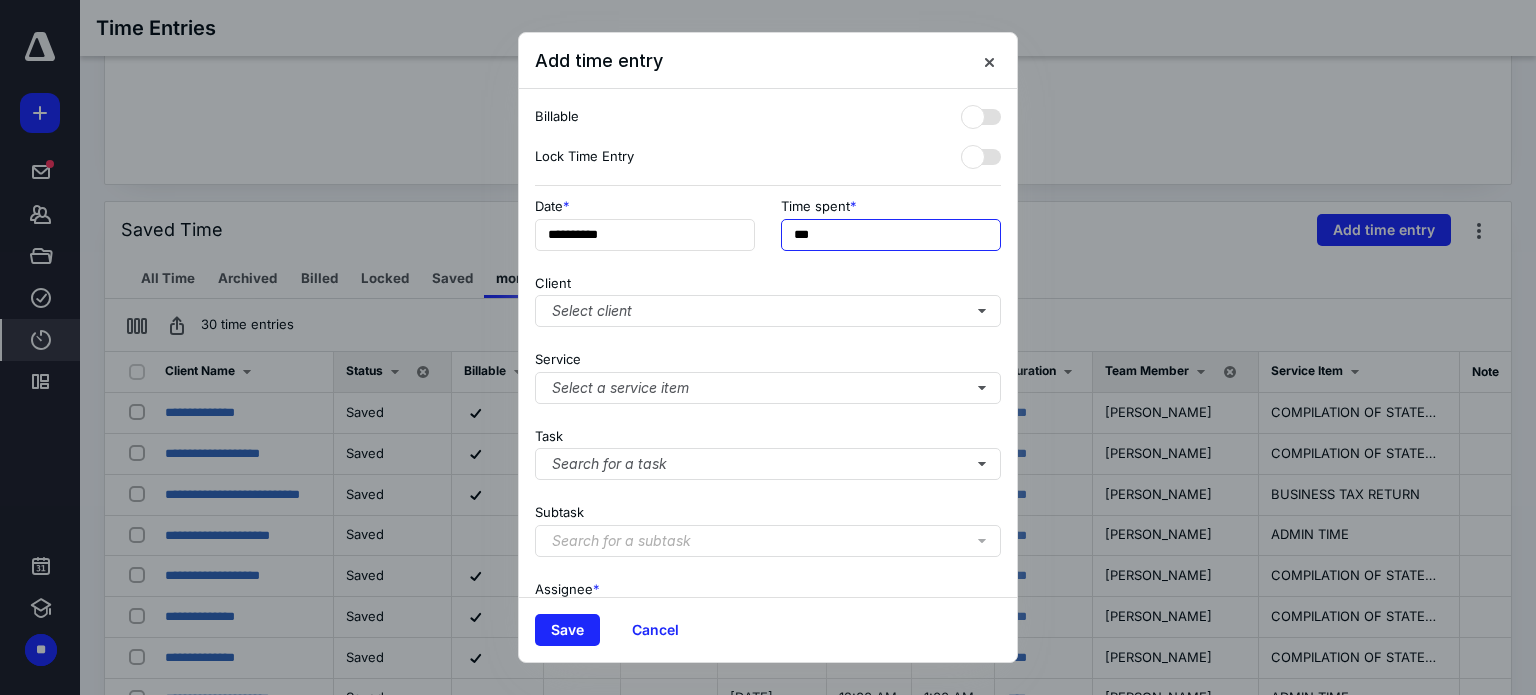 drag, startPoint x: 833, startPoint y: 238, endPoint x: 491, endPoint y: 167, distance: 349.29214 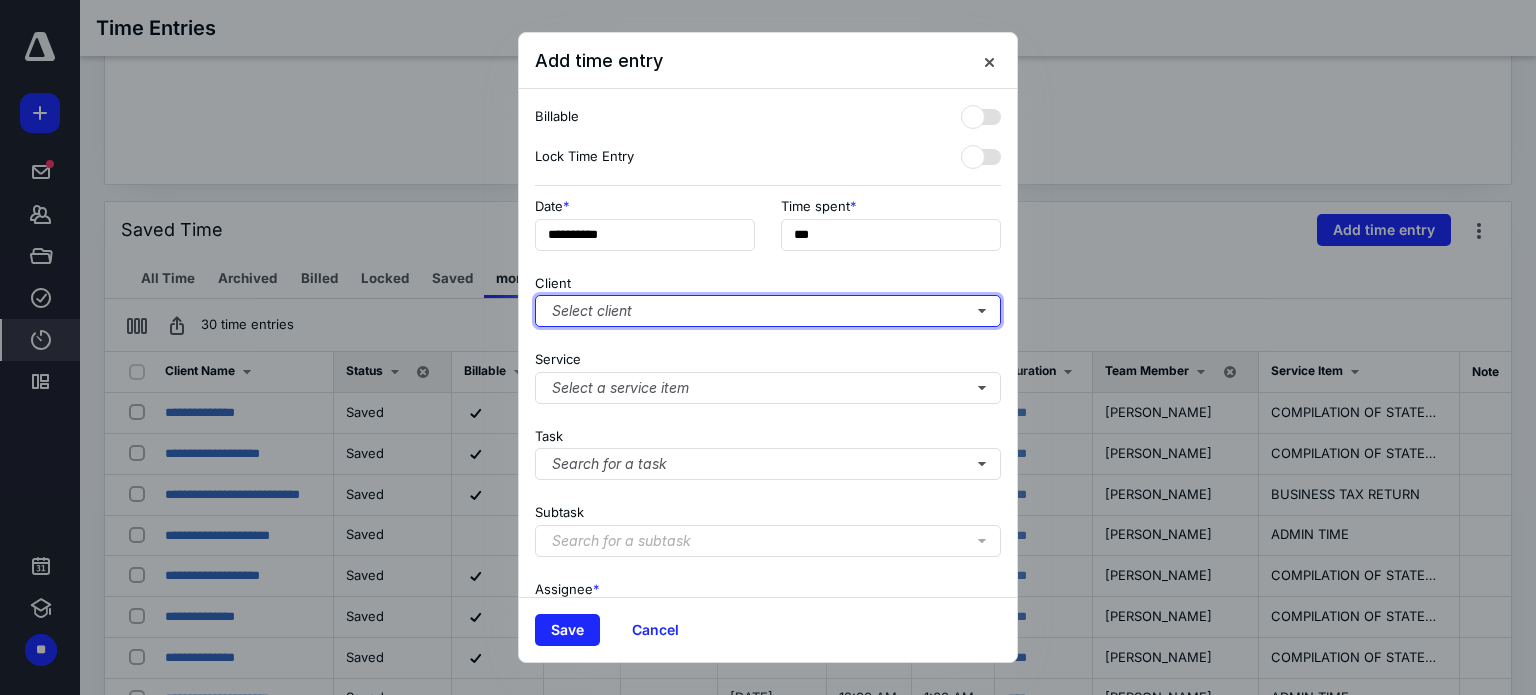 type on "***" 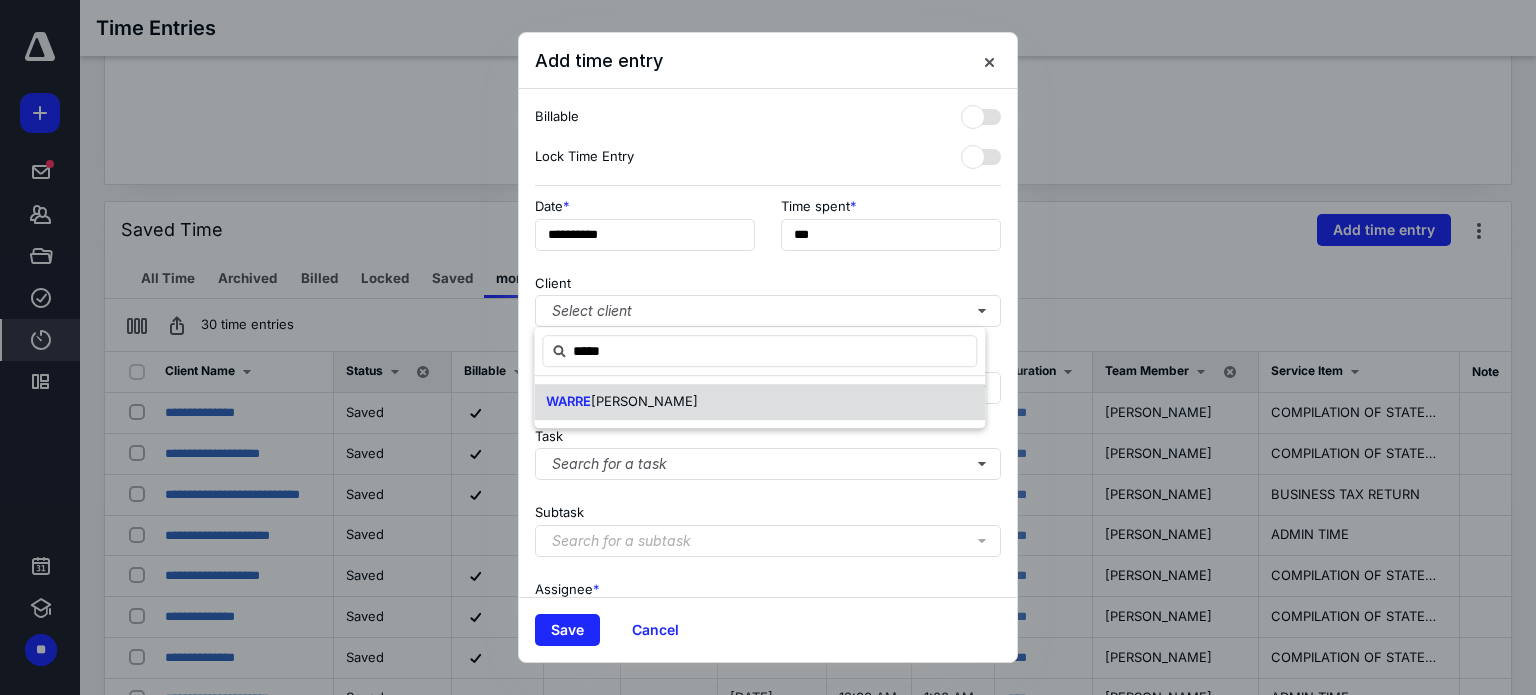 click on "WARRE [PERSON_NAME]" at bounding box center [759, 402] 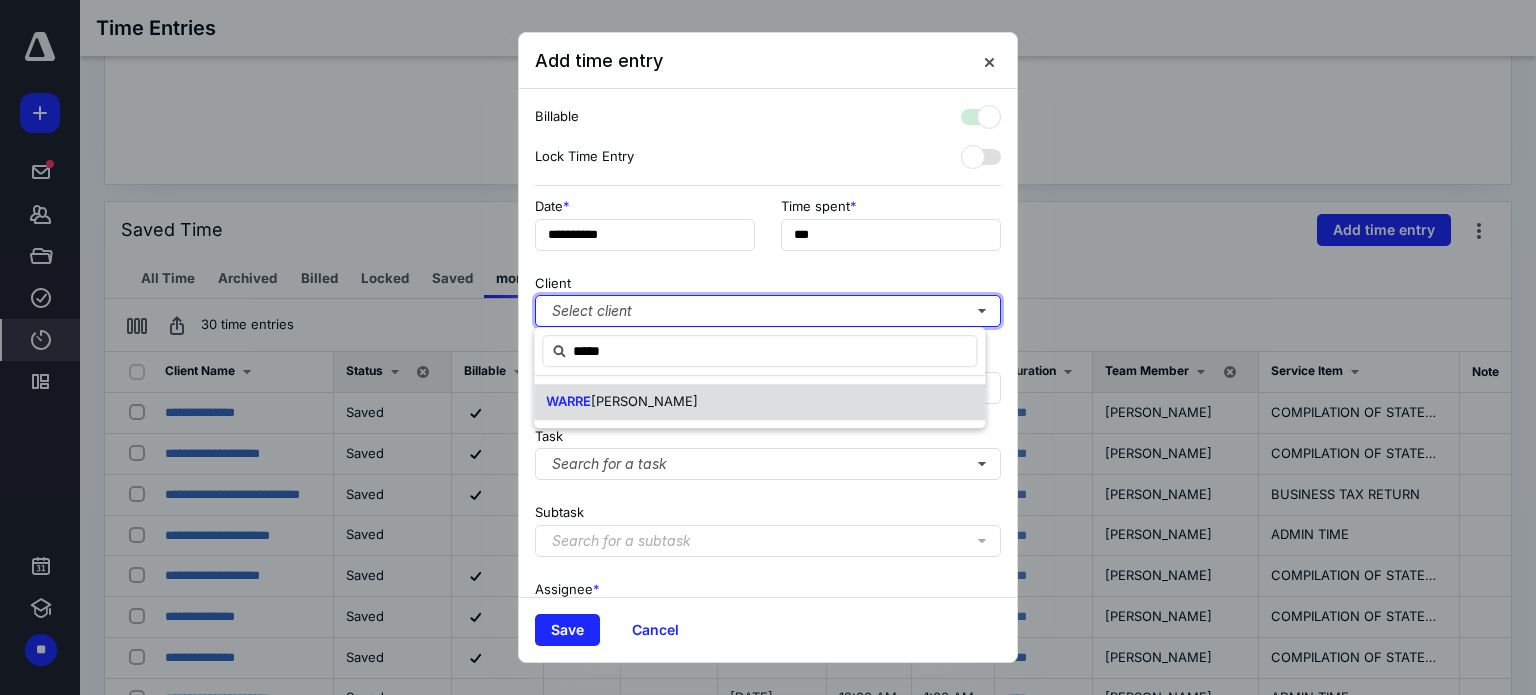 checkbox on "true" 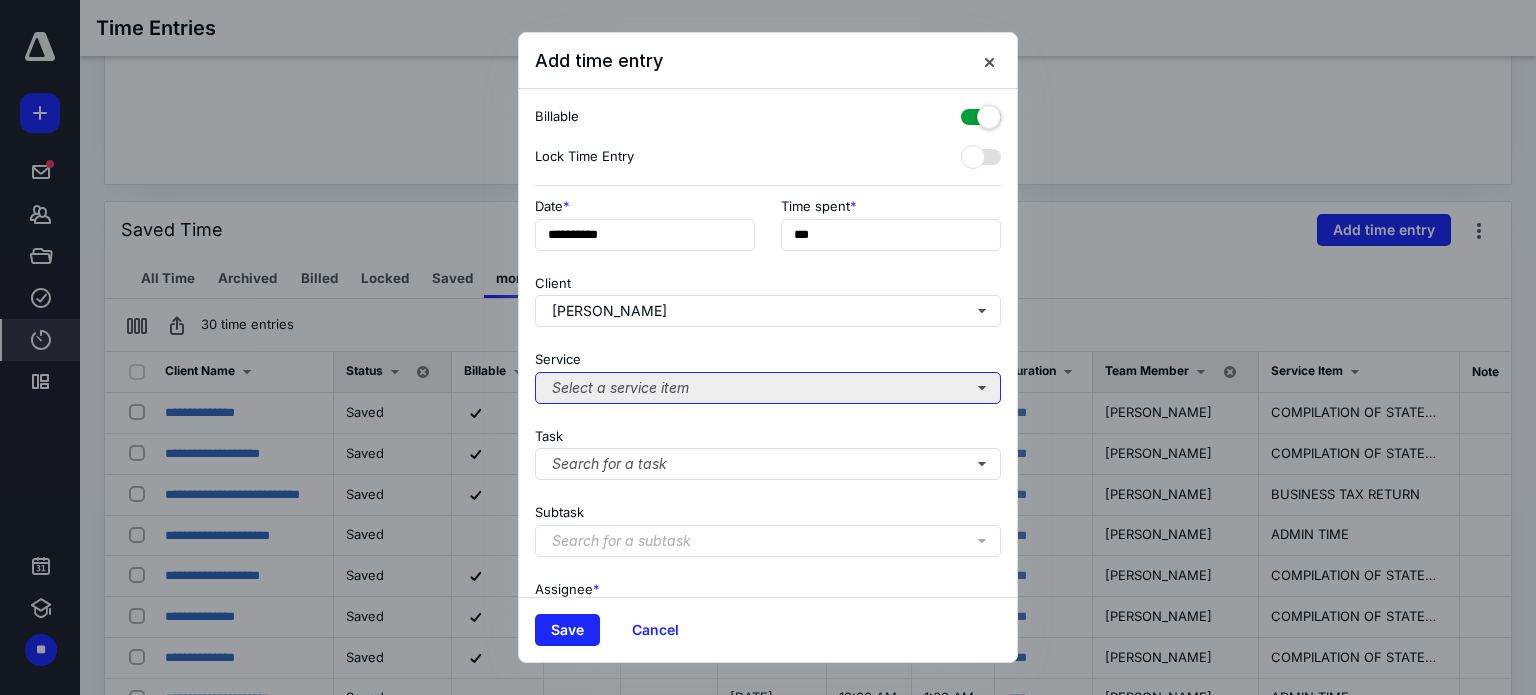 click on "Select a service item" at bounding box center [768, 388] 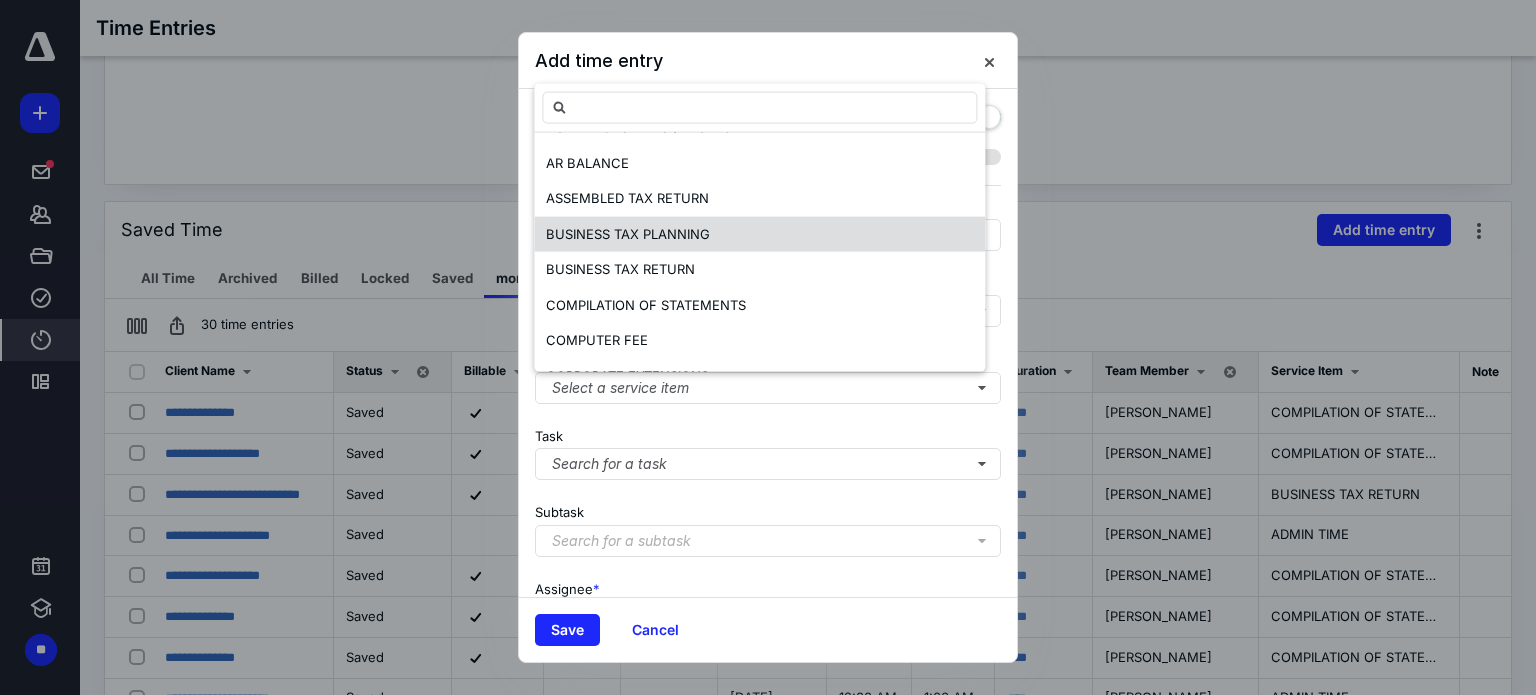 scroll, scrollTop: 100, scrollLeft: 0, axis: vertical 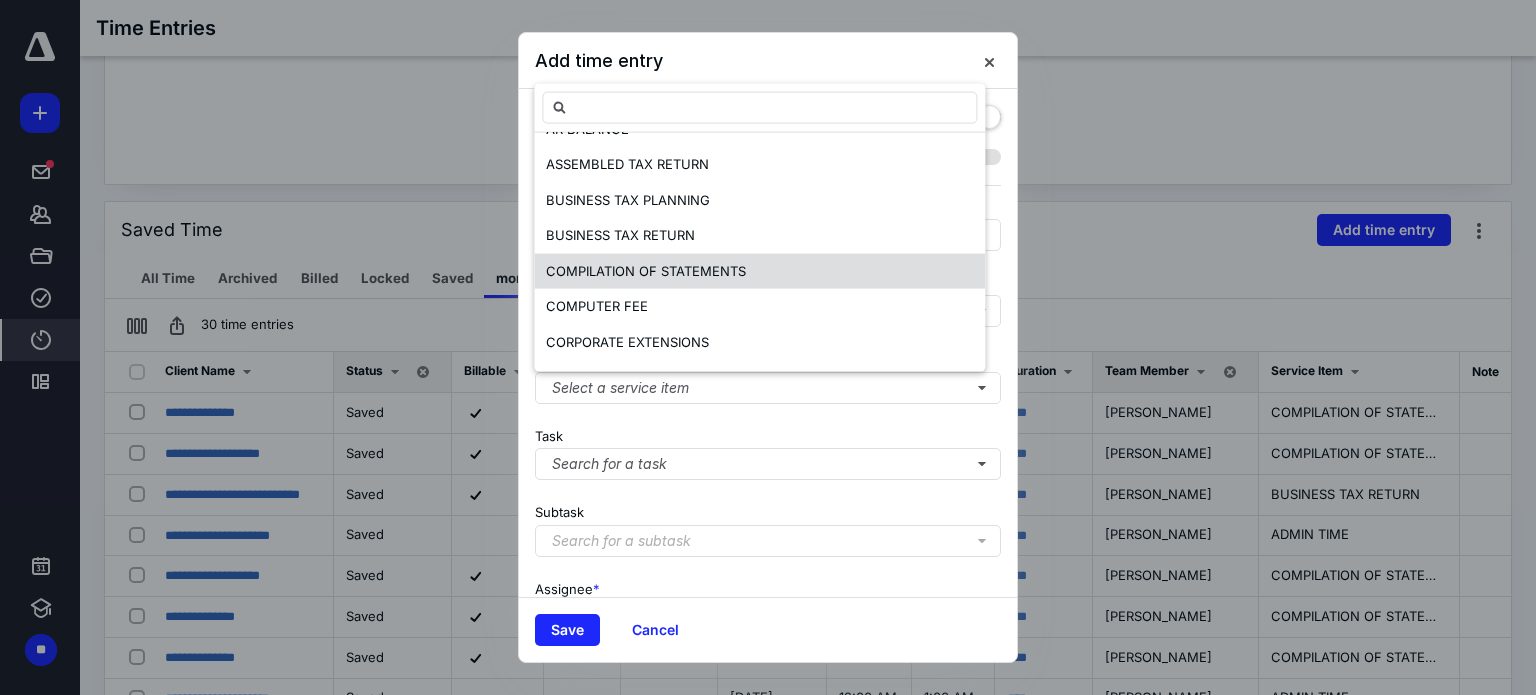 click on "COMPILATION OF STATEMENTS" at bounding box center (646, 270) 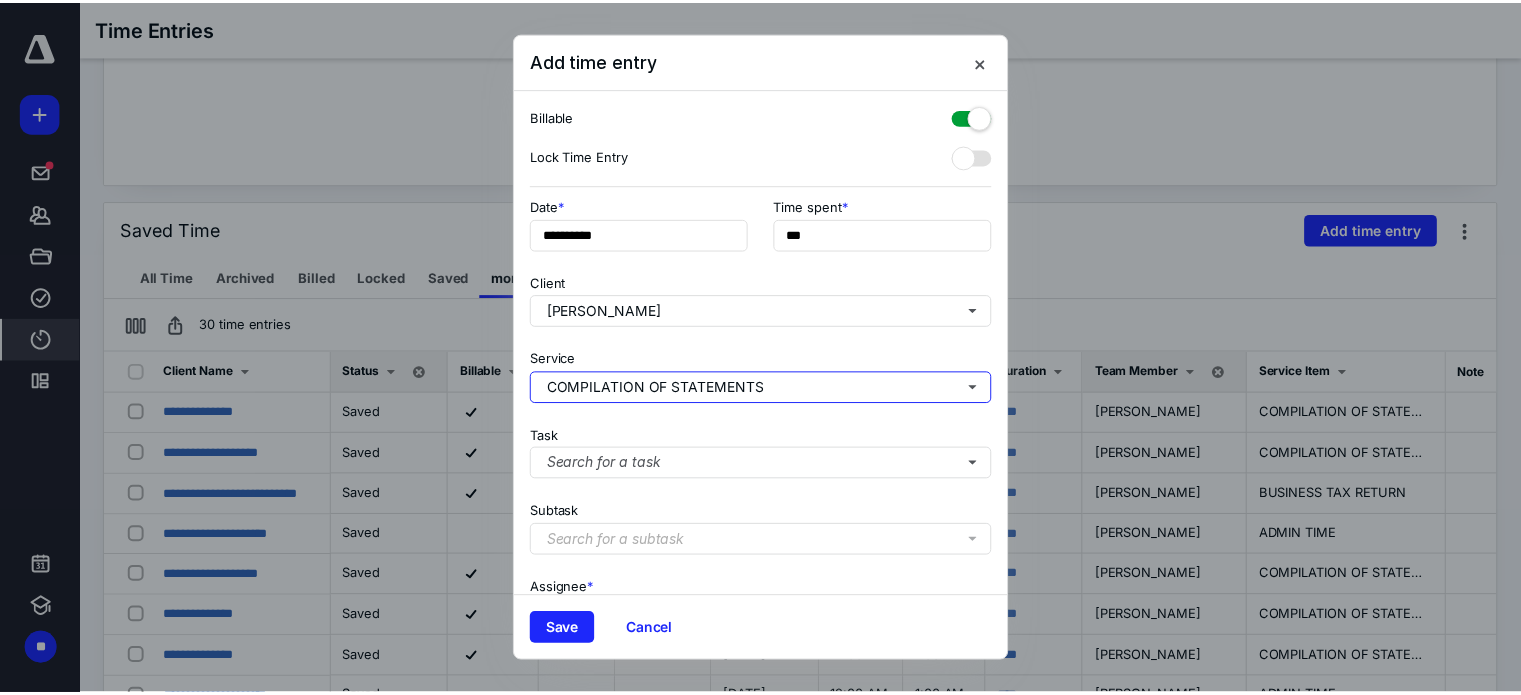 scroll, scrollTop: 0, scrollLeft: 0, axis: both 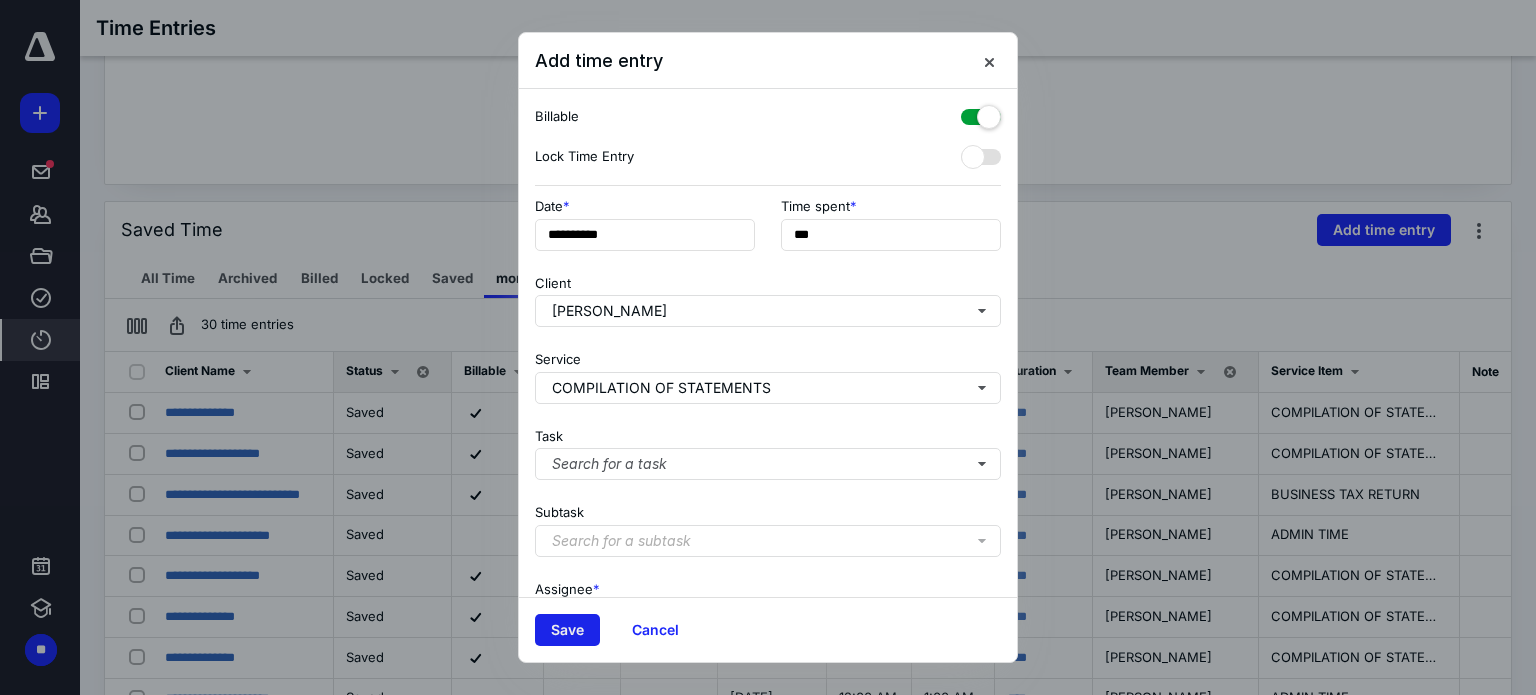 click on "Save" at bounding box center [567, 630] 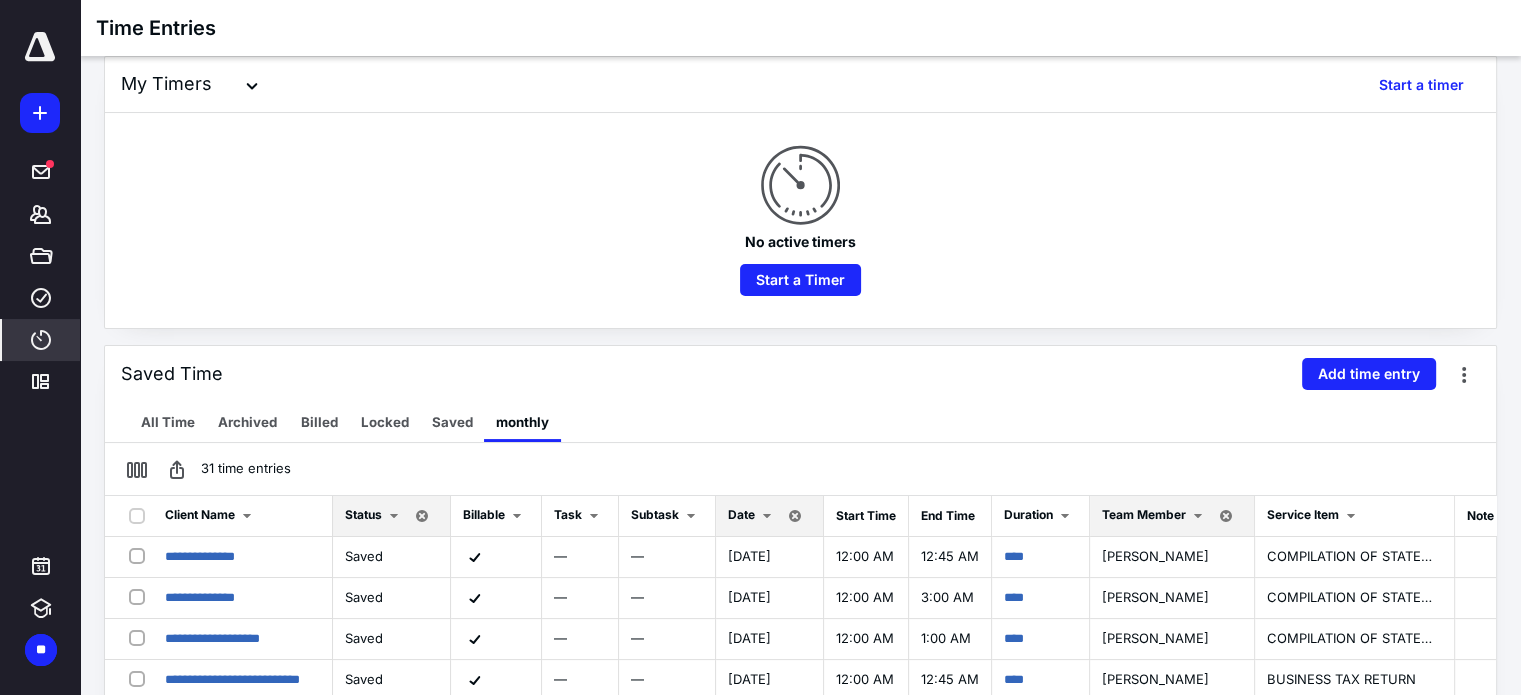 scroll, scrollTop: 0, scrollLeft: 0, axis: both 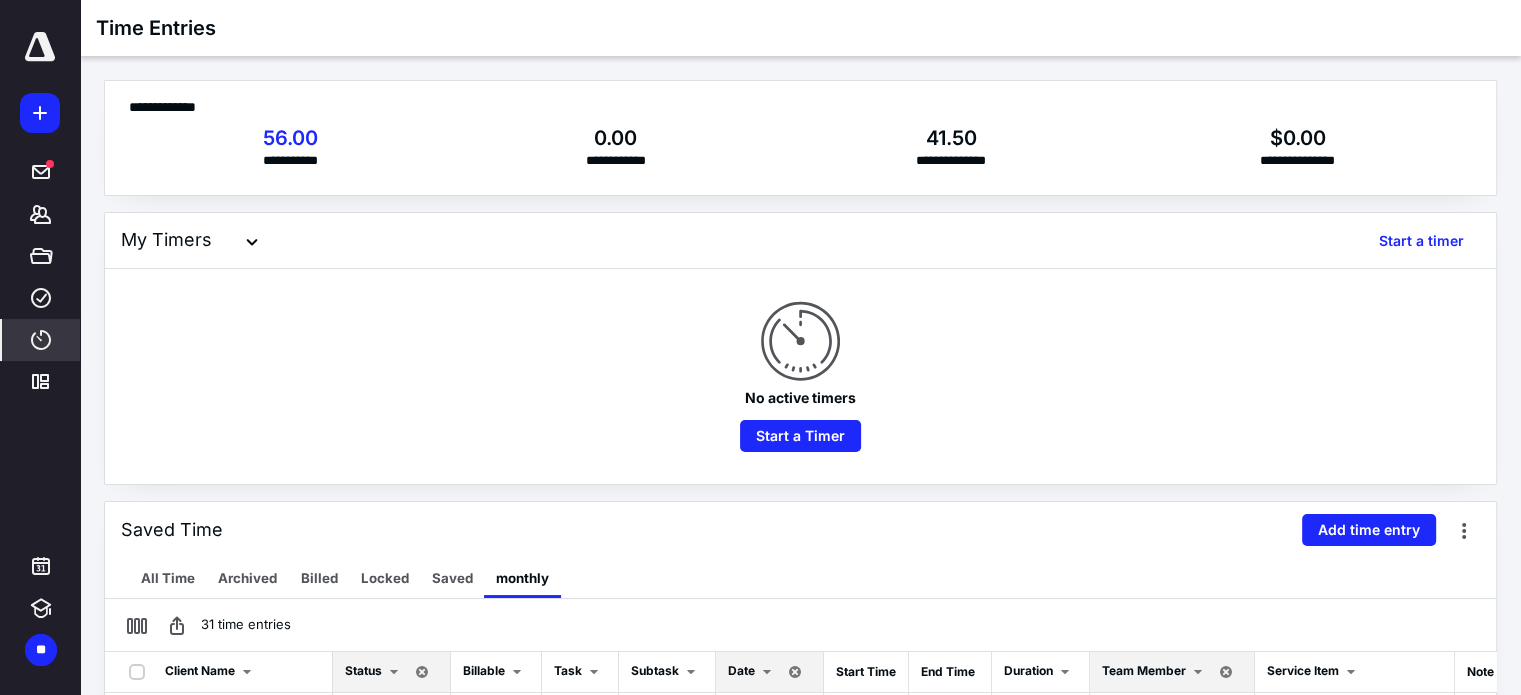 click at bounding box center [40, 47] 